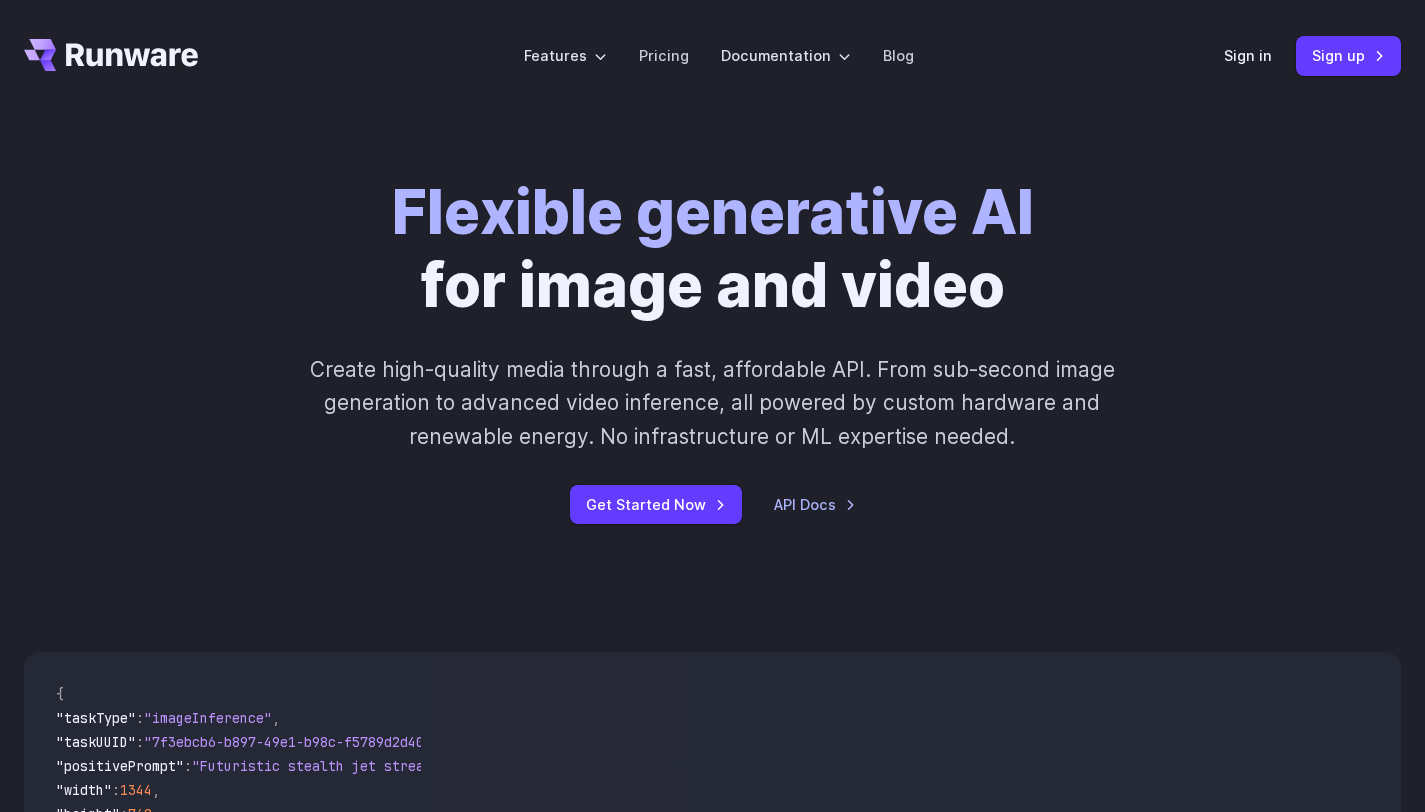 scroll, scrollTop: 0, scrollLeft: 0, axis: both 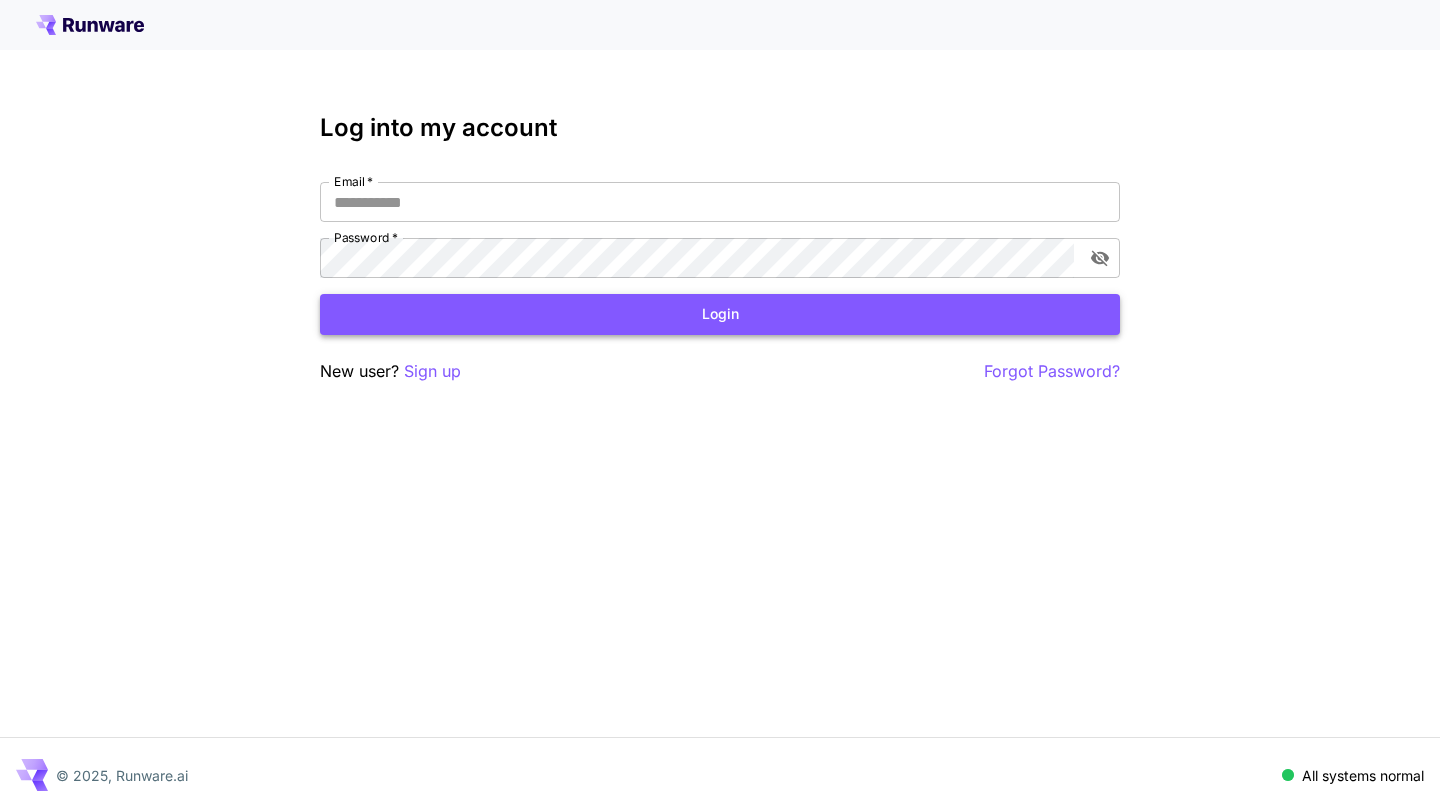 type on "**********" 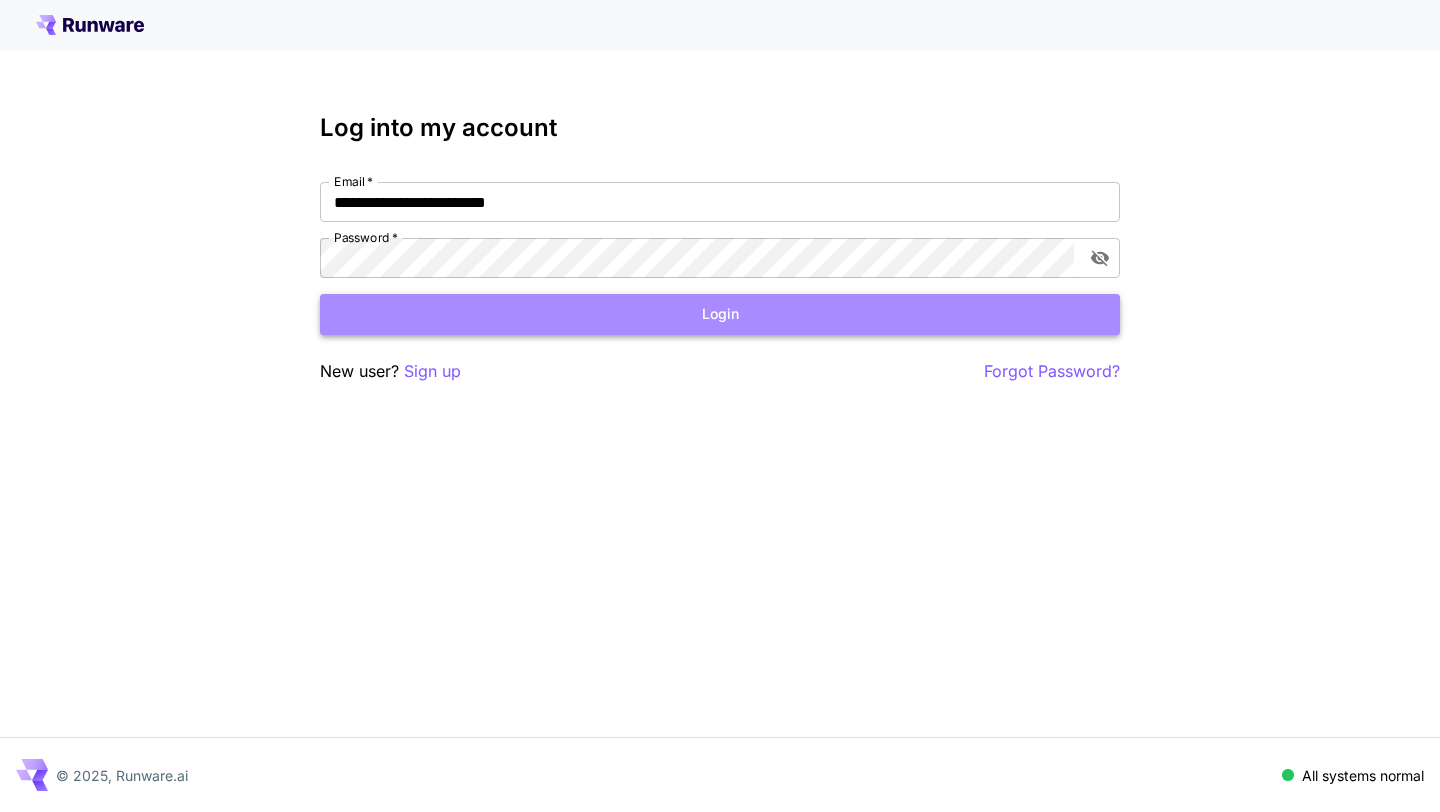 click on "Login" at bounding box center [720, 314] 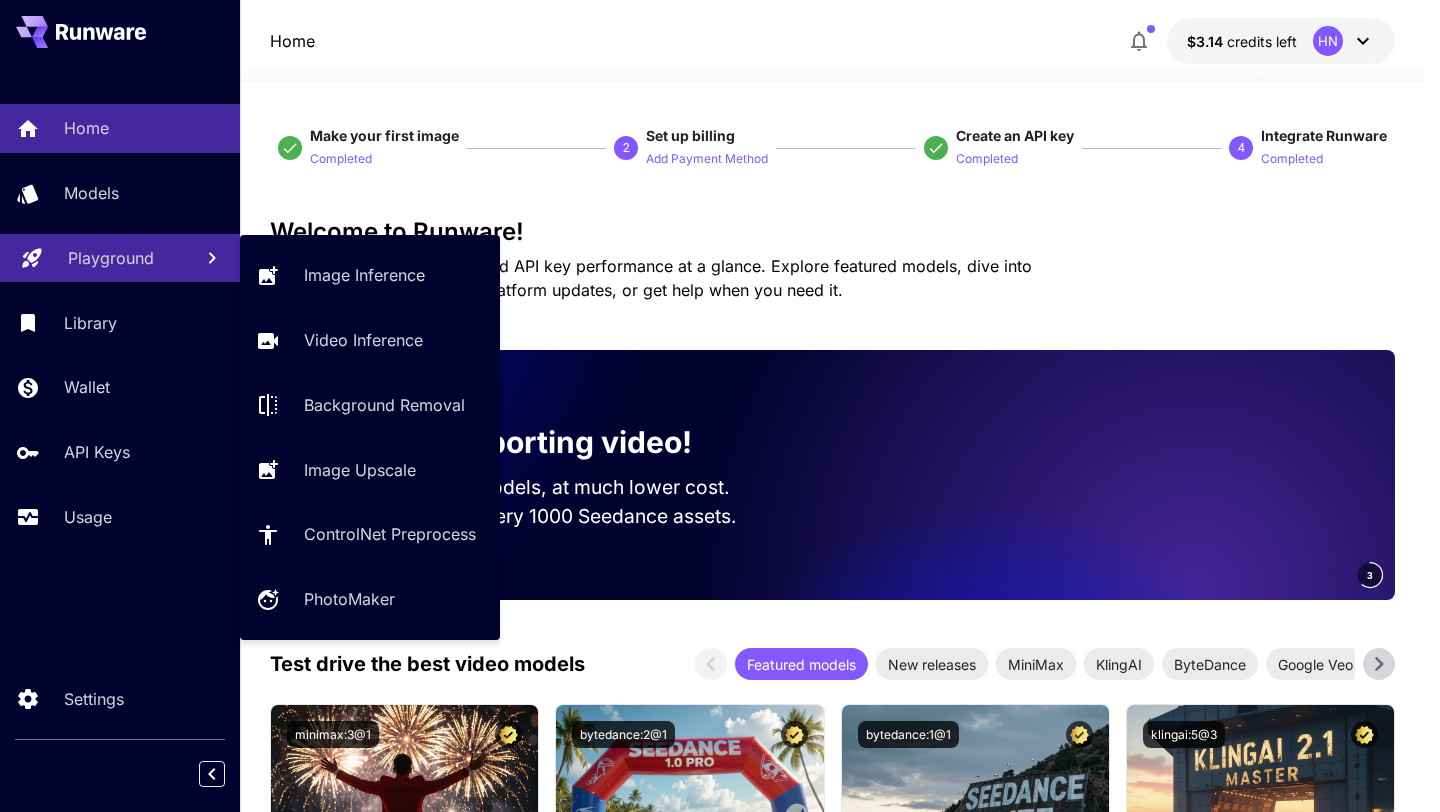 click on "Playground" at bounding box center [120, 258] 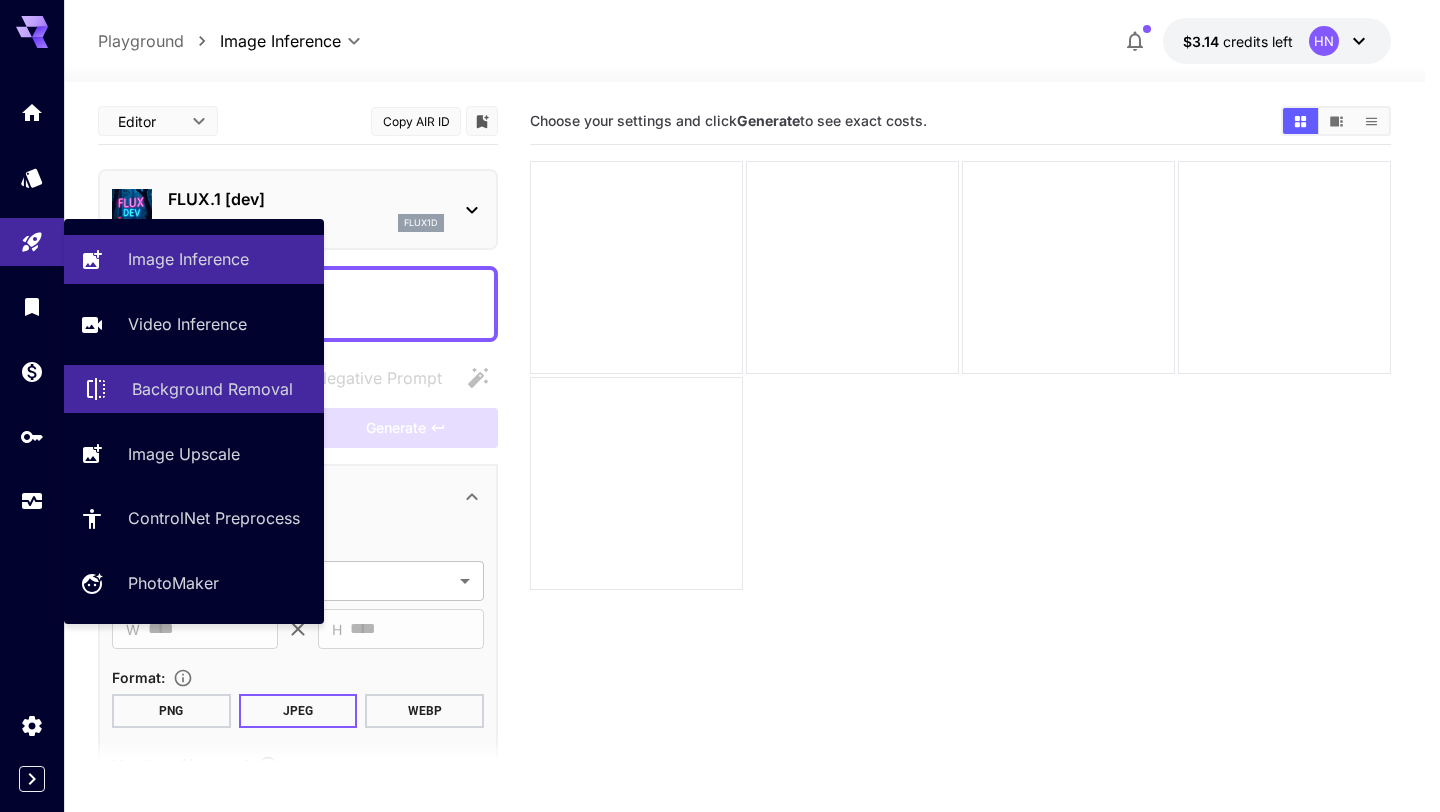 click on "Background Removal" at bounding box center [212, 389] 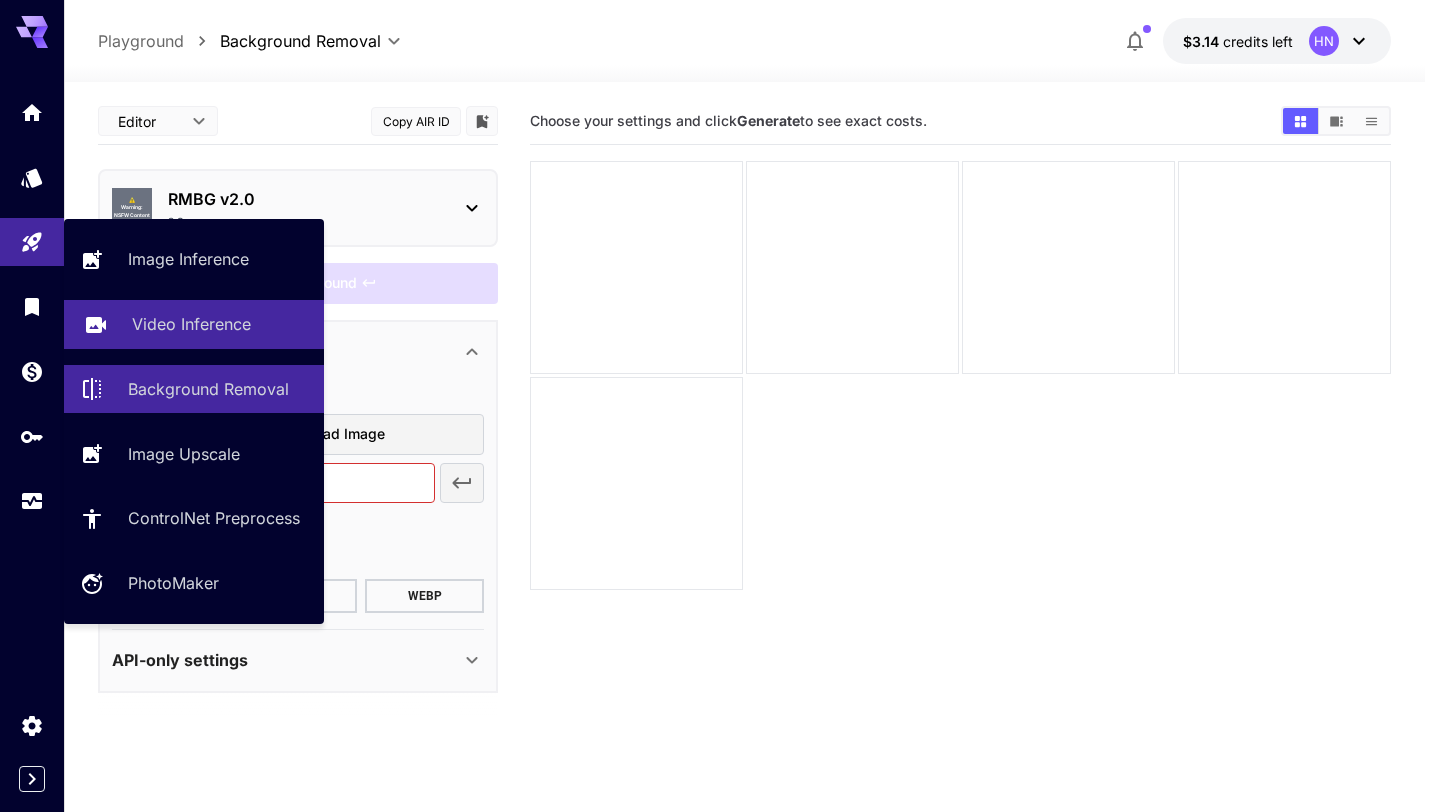 click on "Video Inference" at bounding box center [191, 324] 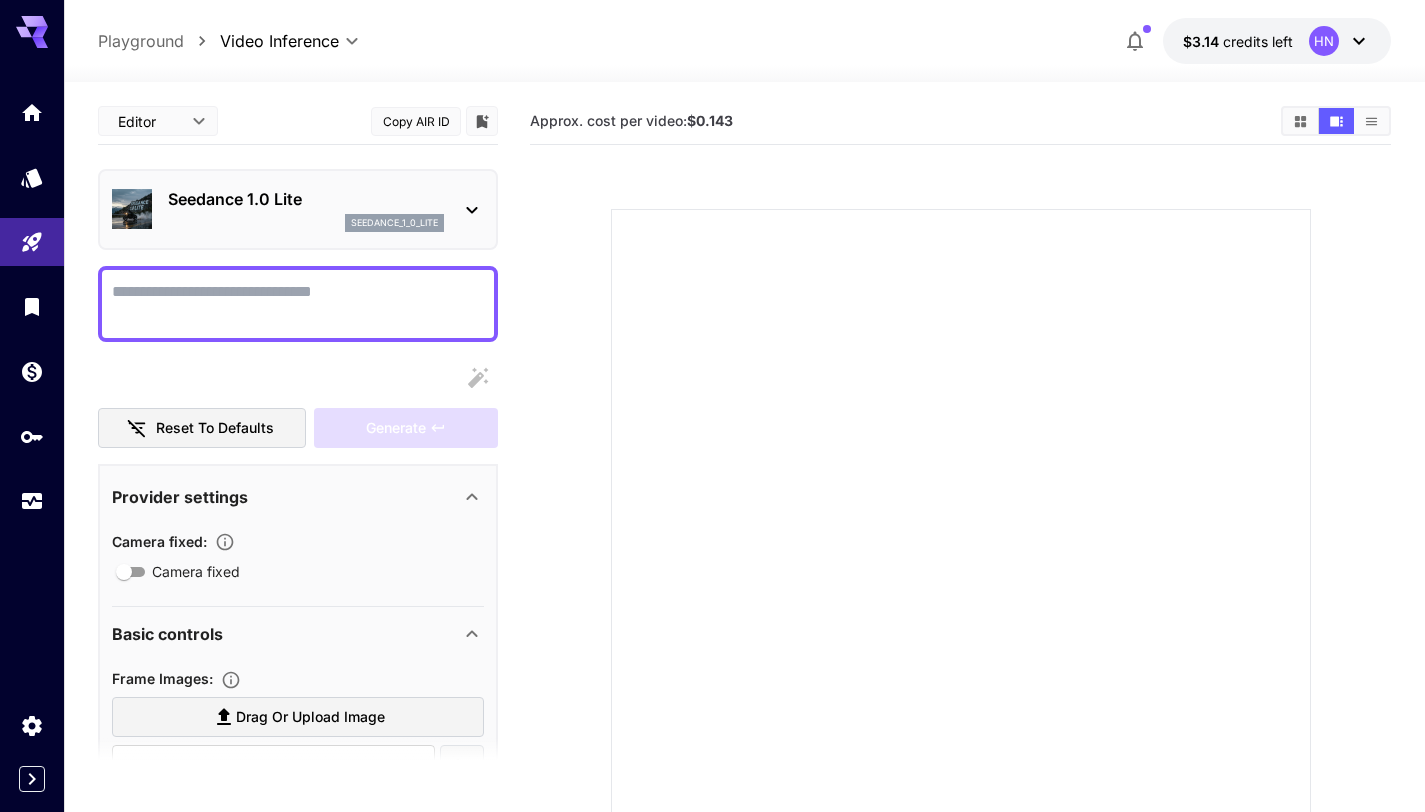 click on "seedance_1_0_lite" at bounding box center [306, 223] 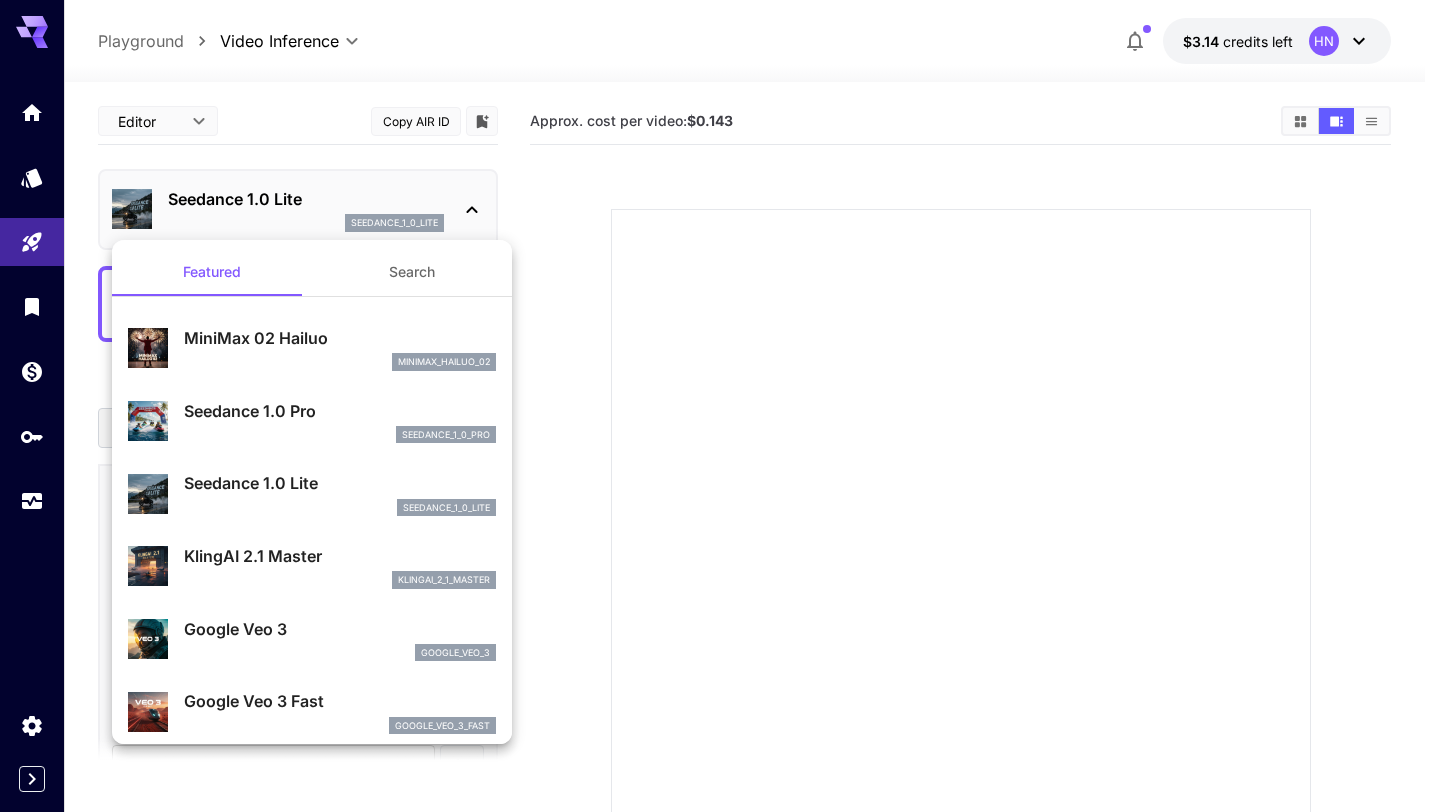 click at bounding box center [720, 406] 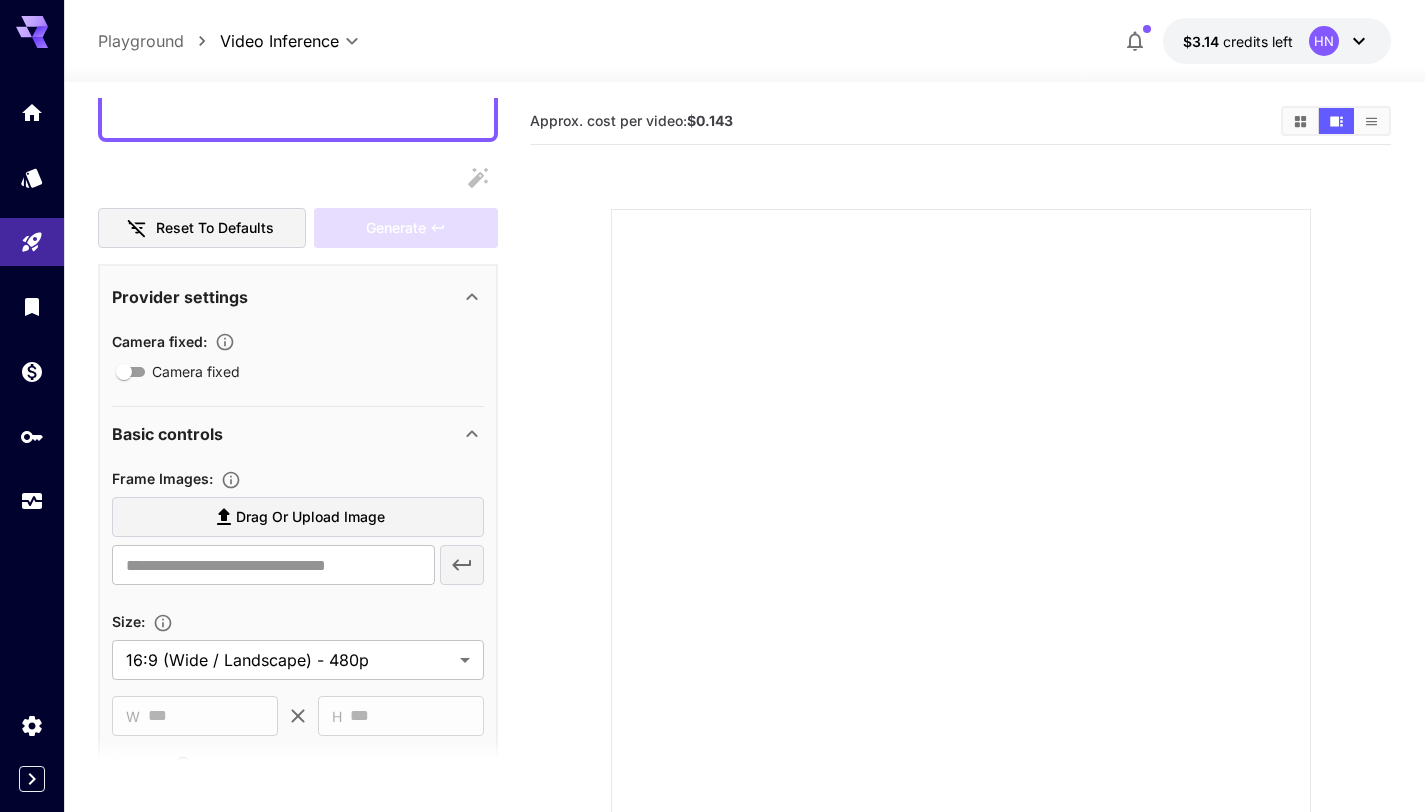 scroll, scrollTop: 220, scrollLeft: 0, axis: vertical 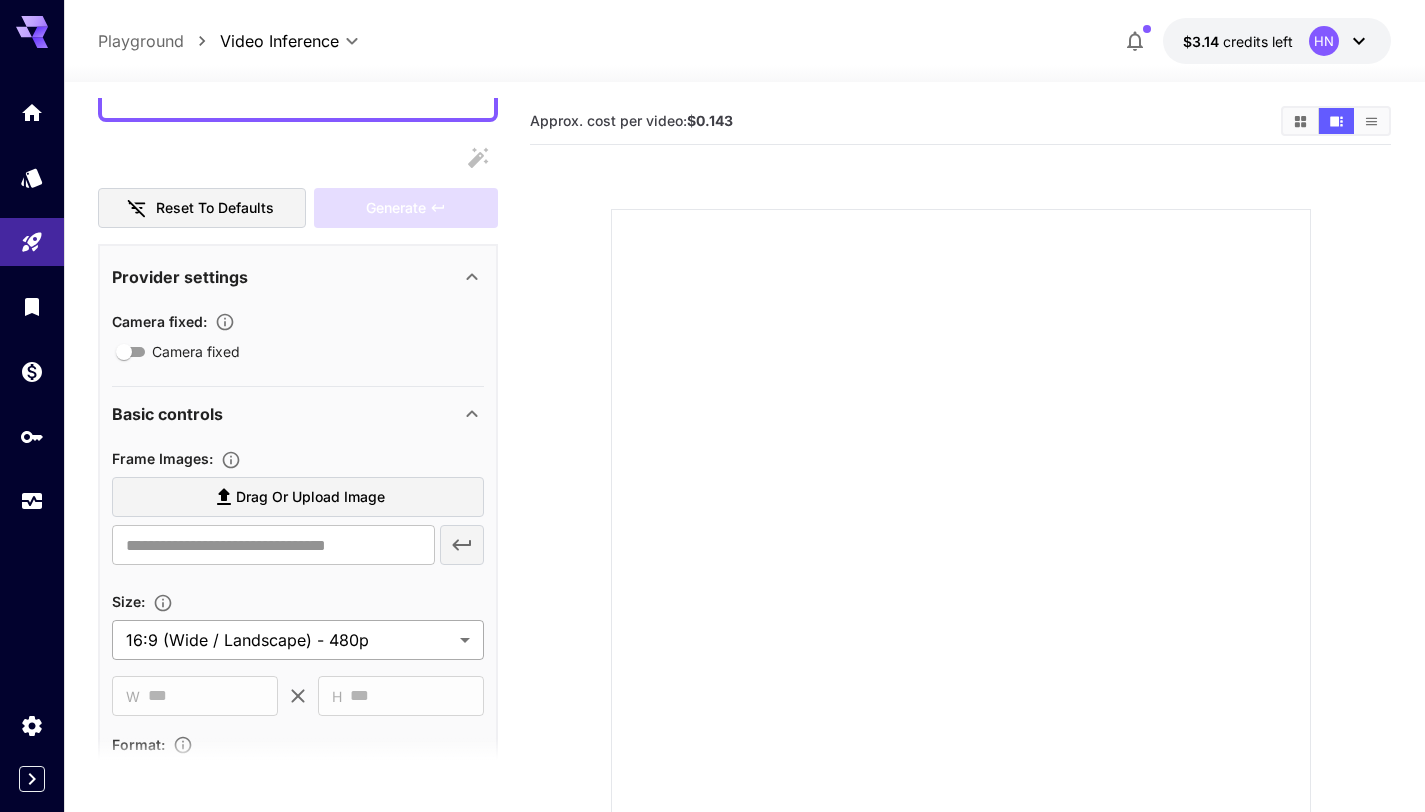 click on "**********" at bounding box center [712, 485] 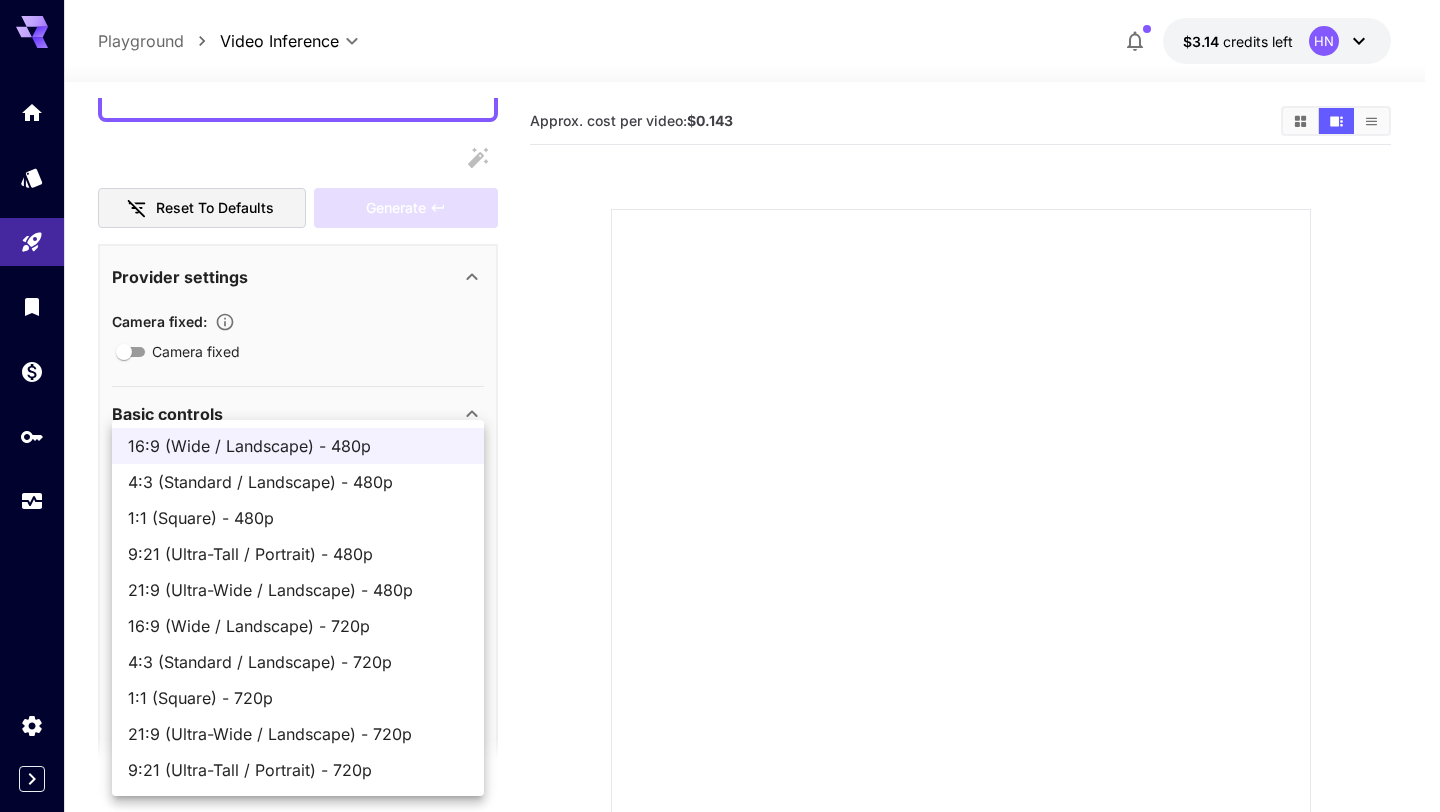 click on "16:9 (Wide / Landscape) - 720p" at bounding box center (298, 626) 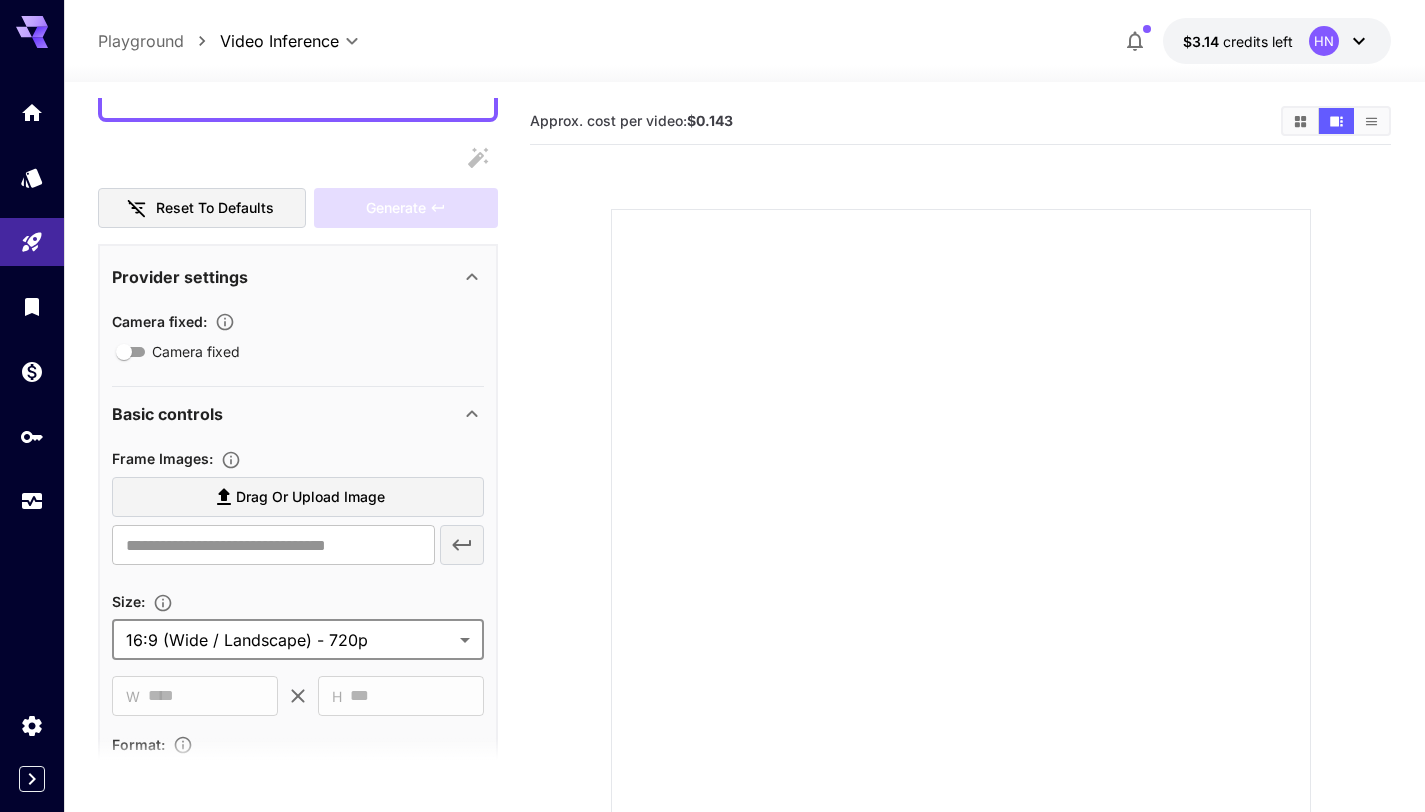 scroll, scrollTop: 0, scrollLeft: 0, axis: both 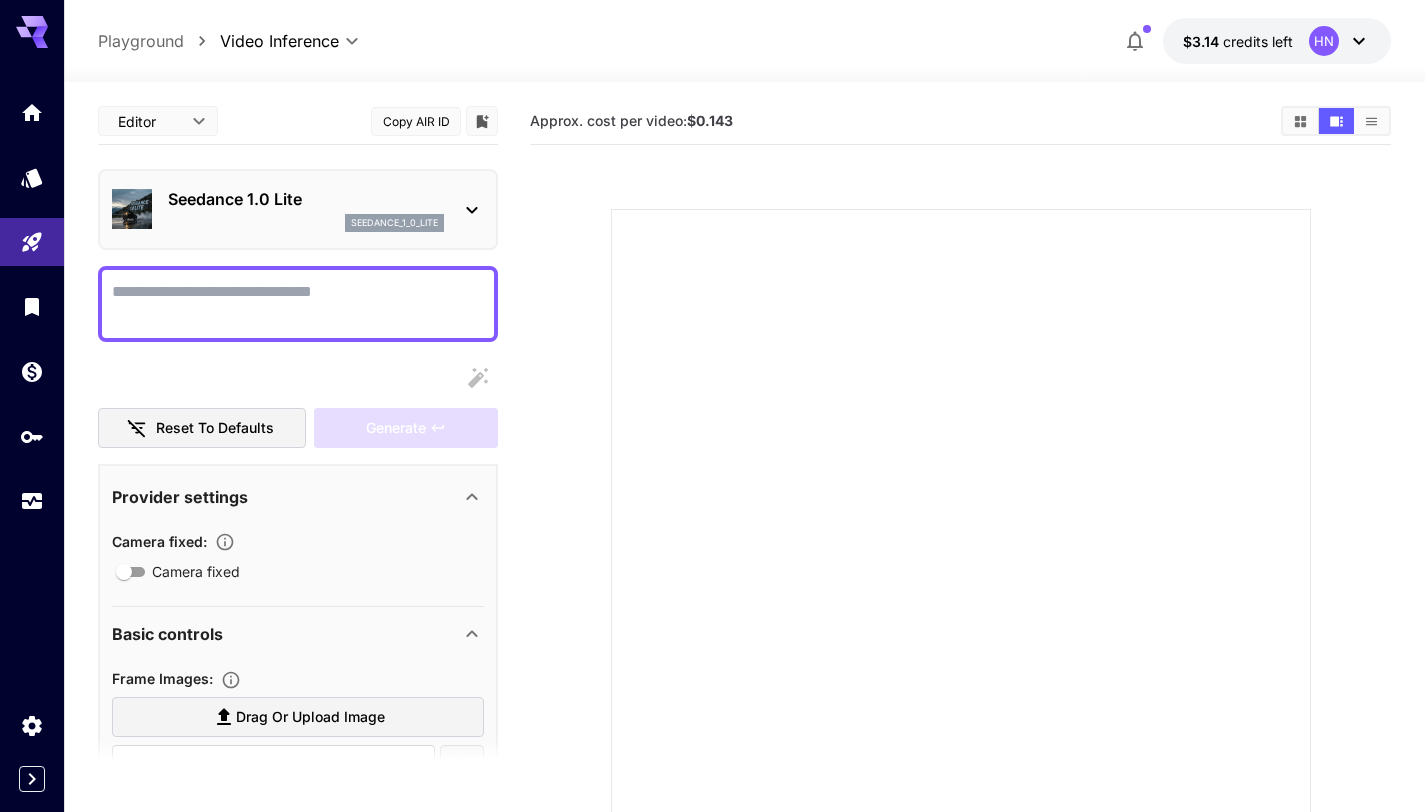 click on "Camera fixed" at bounding box center [298, 304] 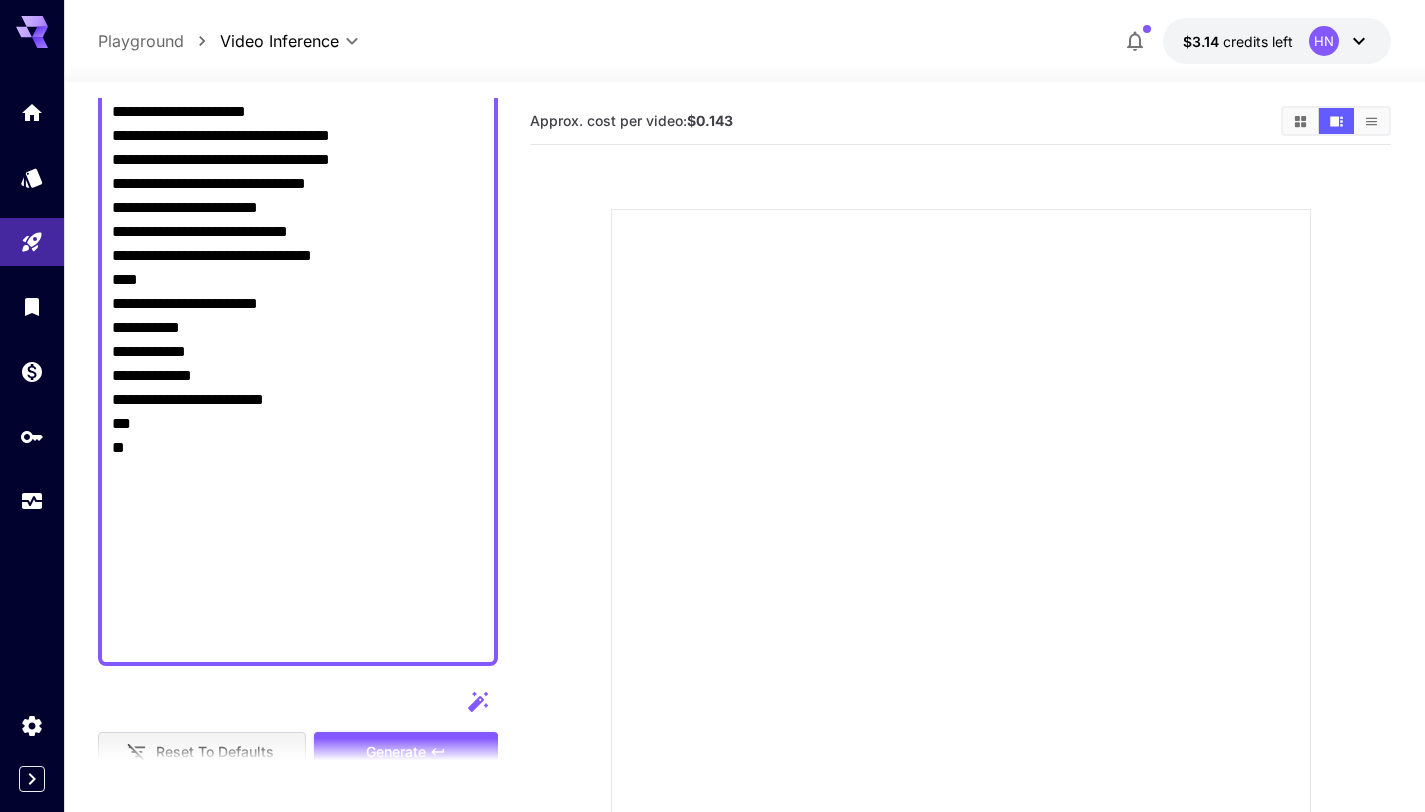 scroll, scrollTop: 1325, scrollLeft: 0, axis: vertical 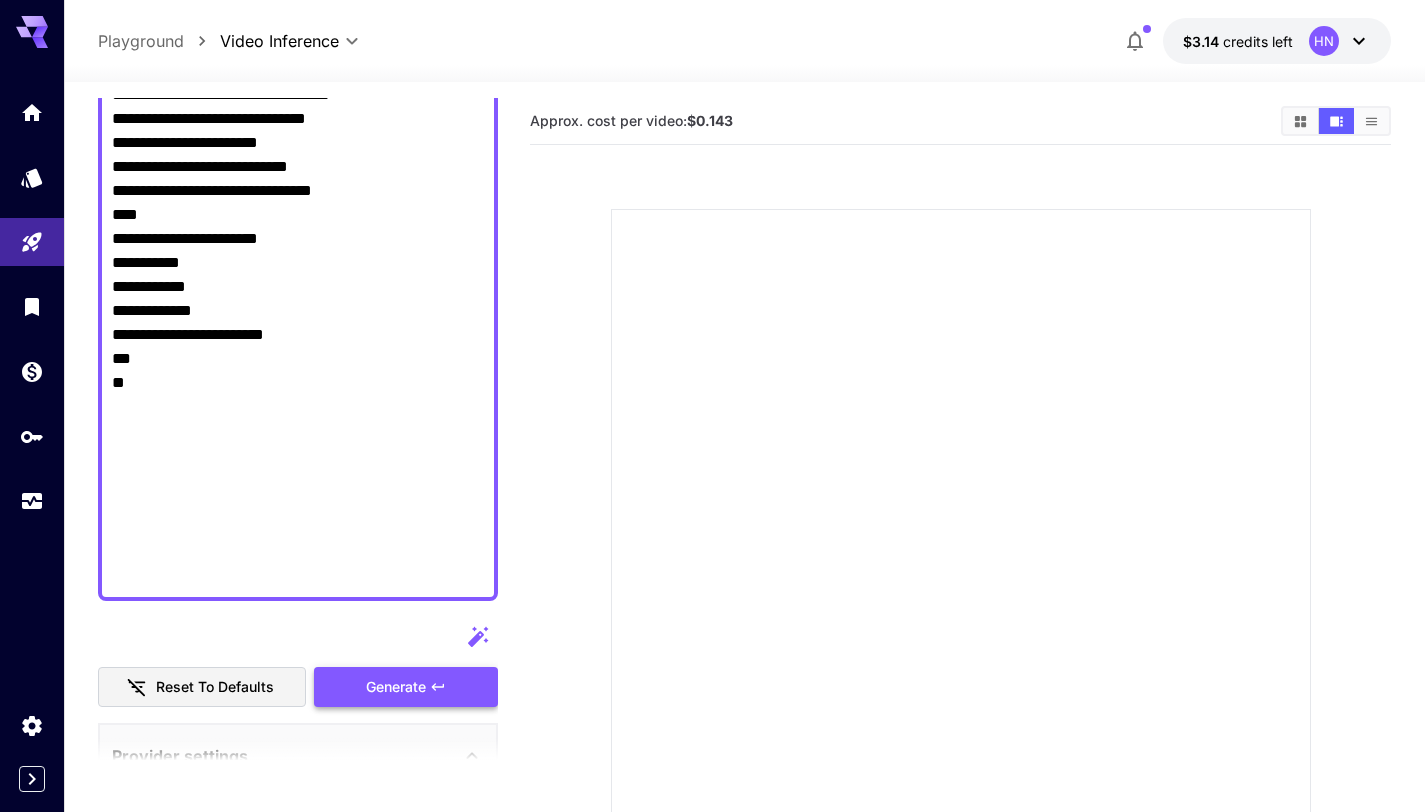 click on "Generate" at bounding box center [406, 687] 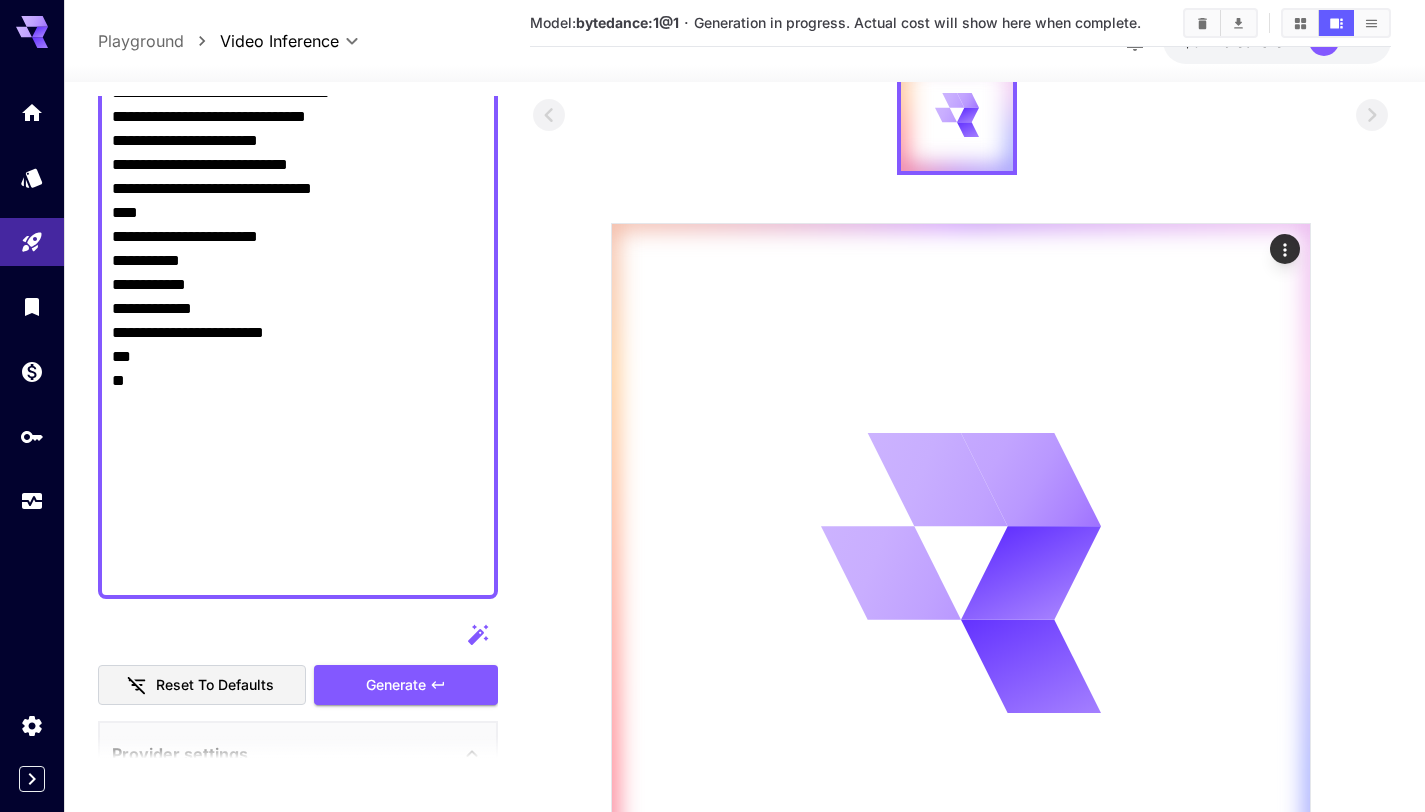 scroll, scrollTop: 256, scrollLeft: 0, axis: vertical 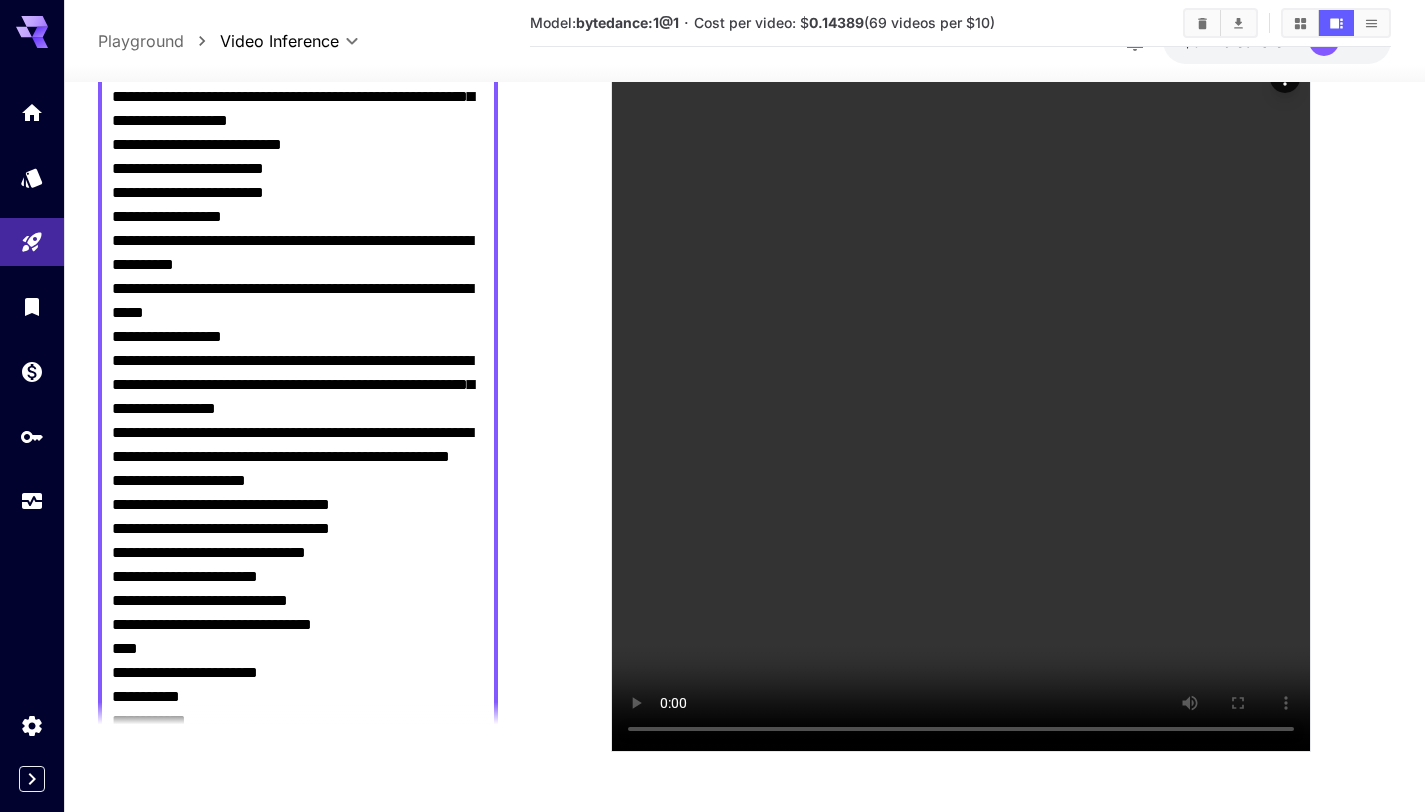 click on "Camera fixed" at bounding box center [298, 205] 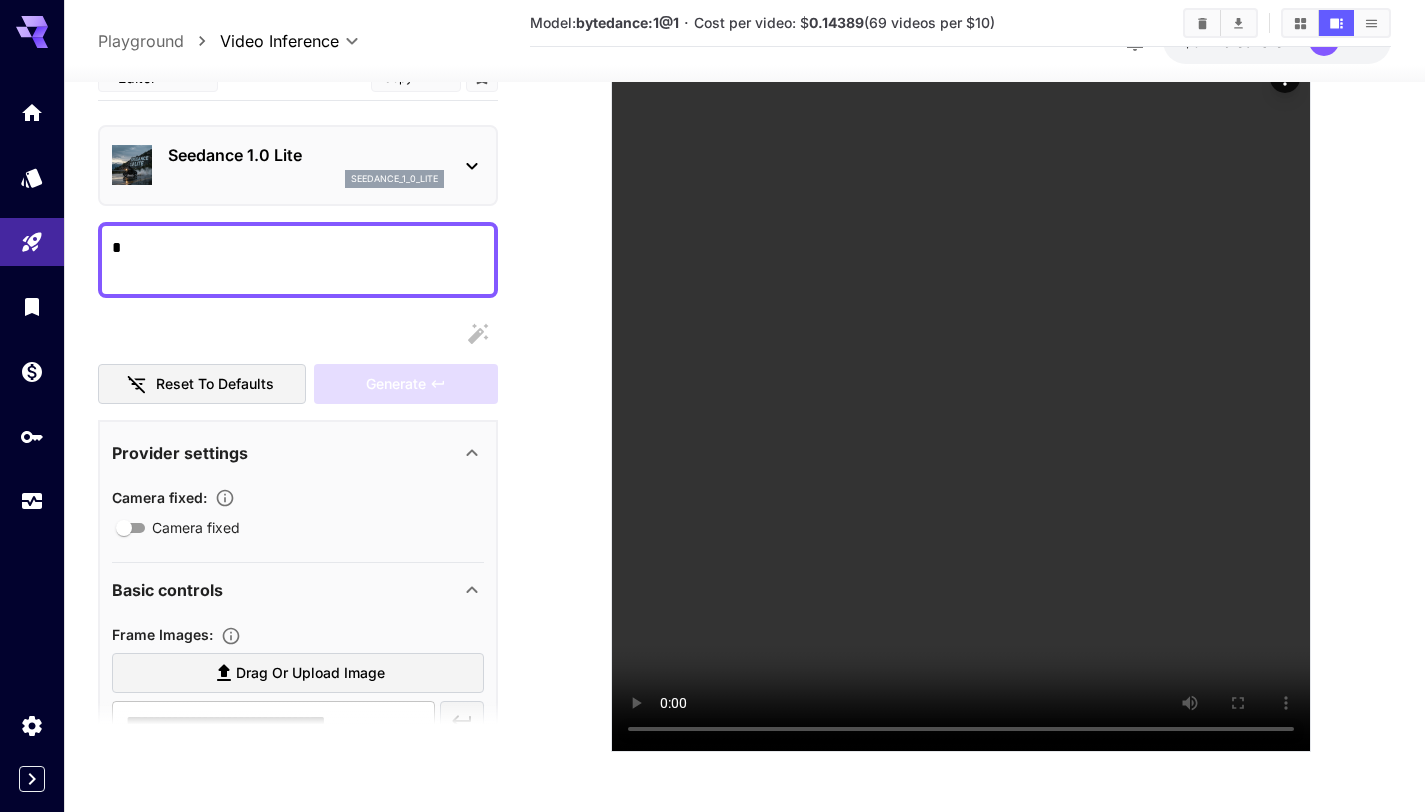 scroll, scrollTop: 0, scrollLeft: 0, axis: both 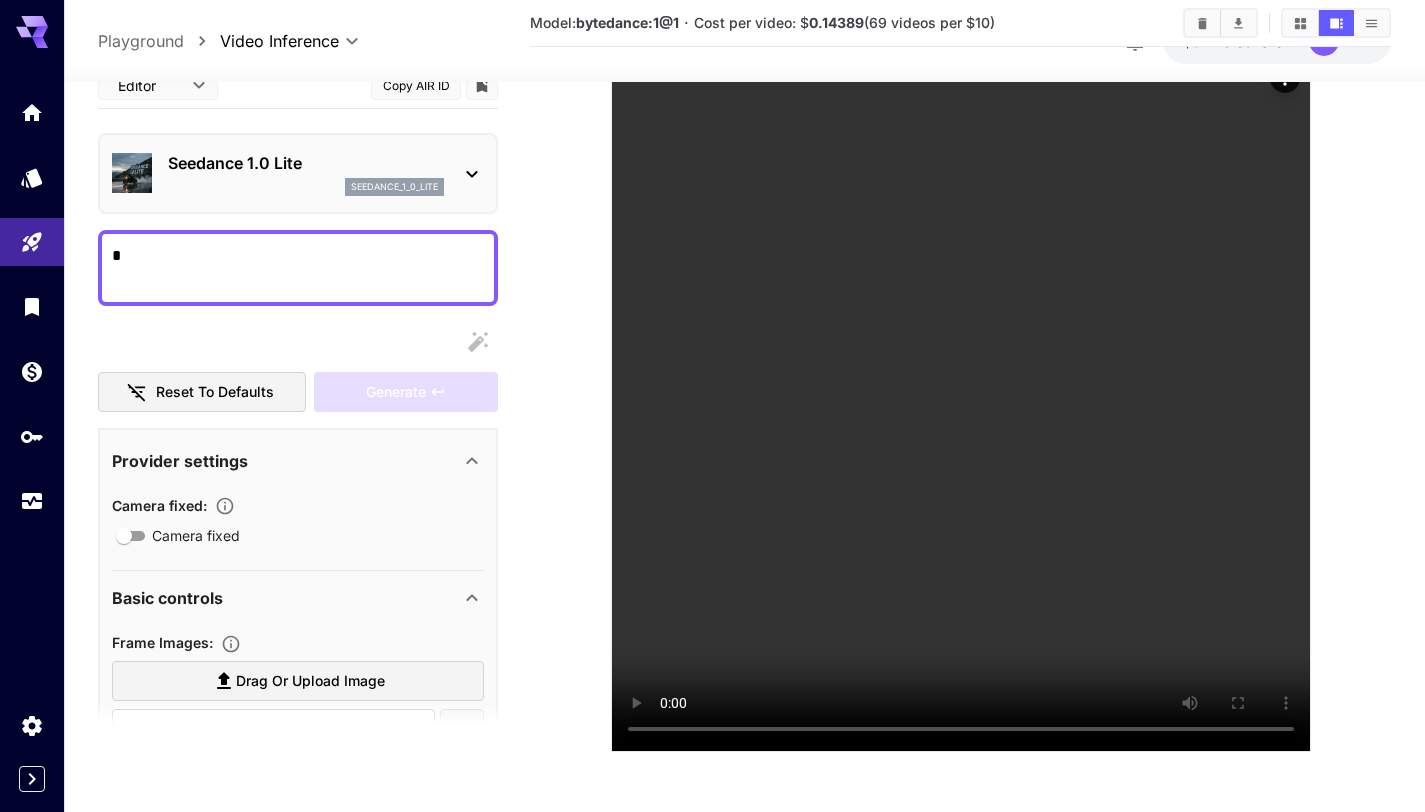 type on "*" 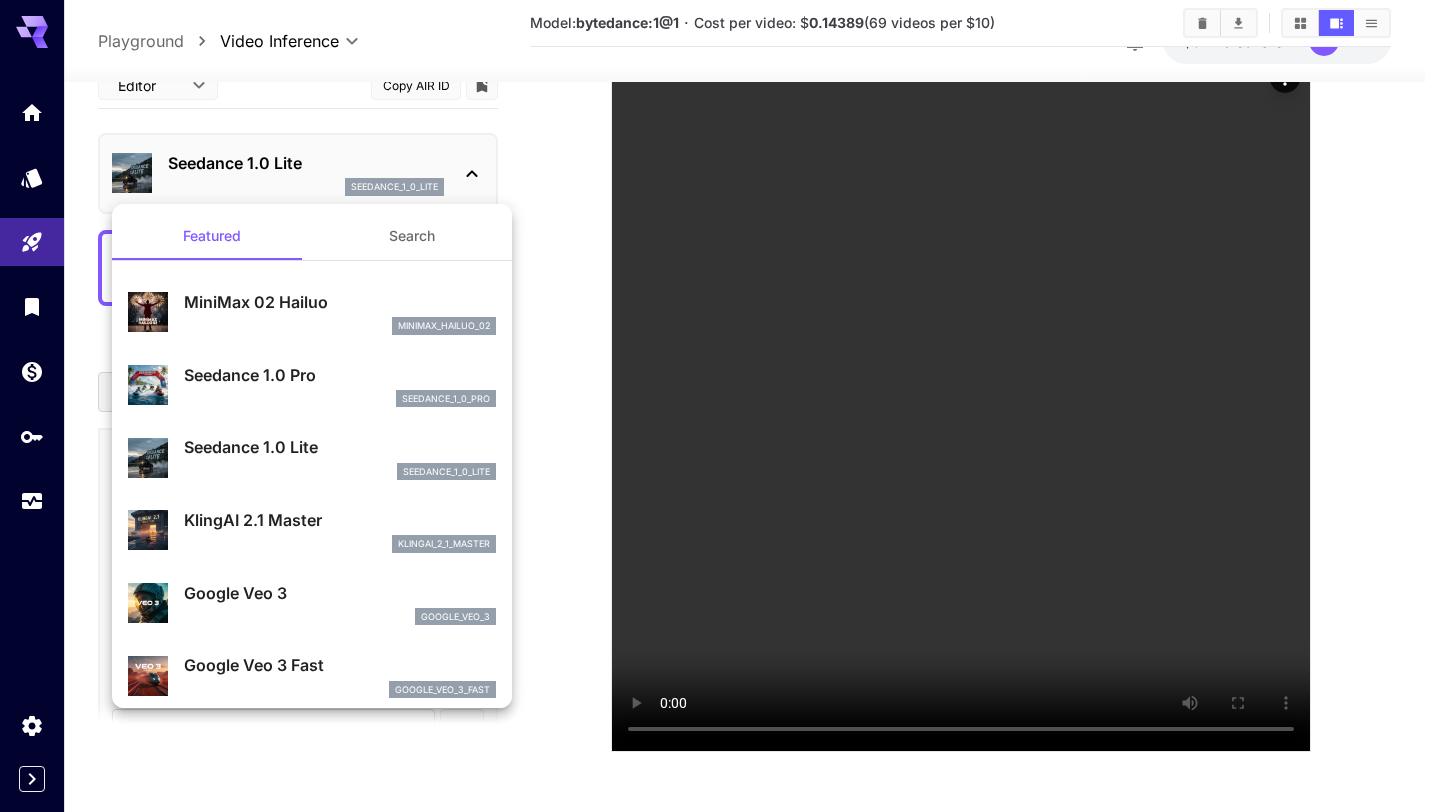 click on "Seedance 1.0 Pro seedance_1_0_pro" at bounding box center (312, 385) 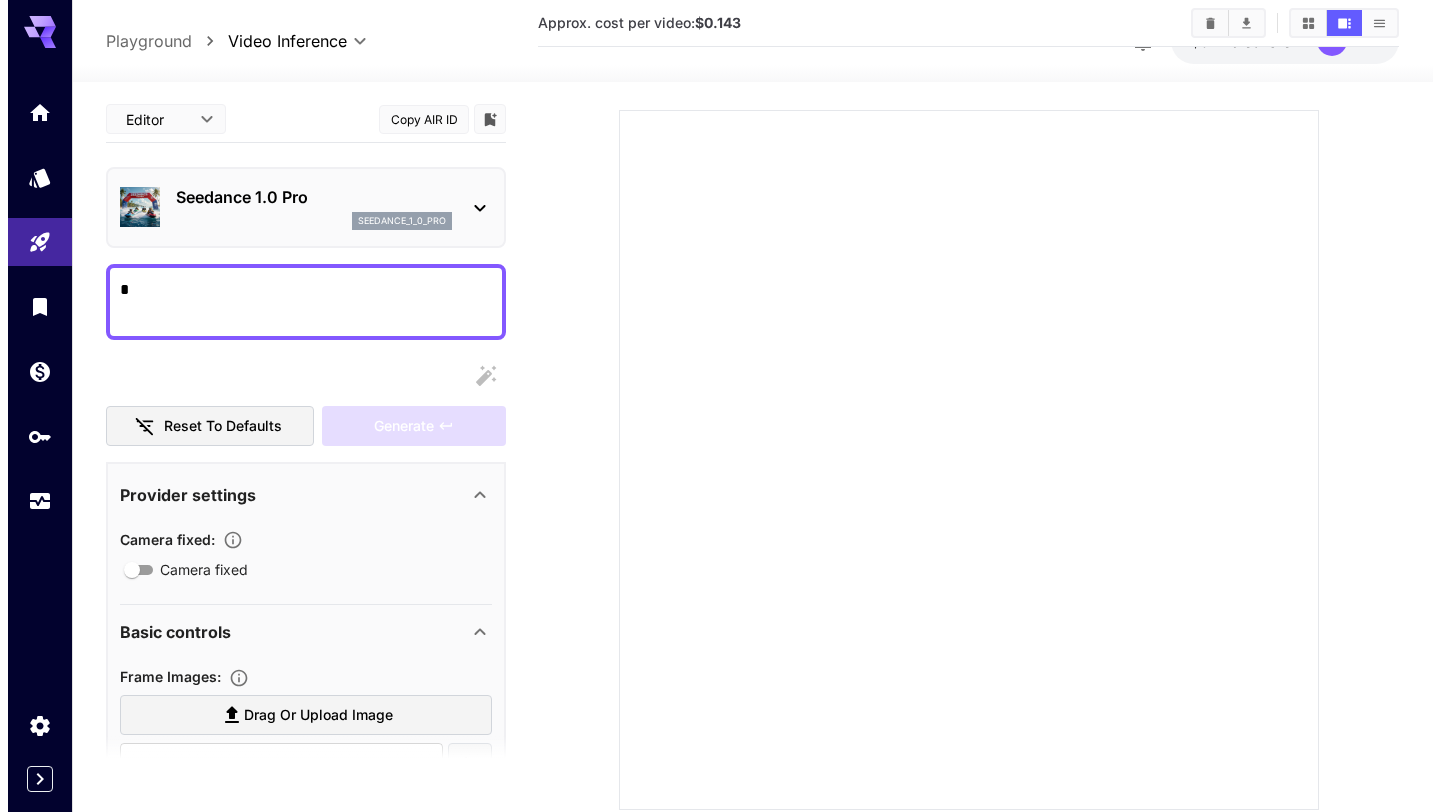 scroll, scrollTop: 74, scrollLeft: 0, axis: vertical 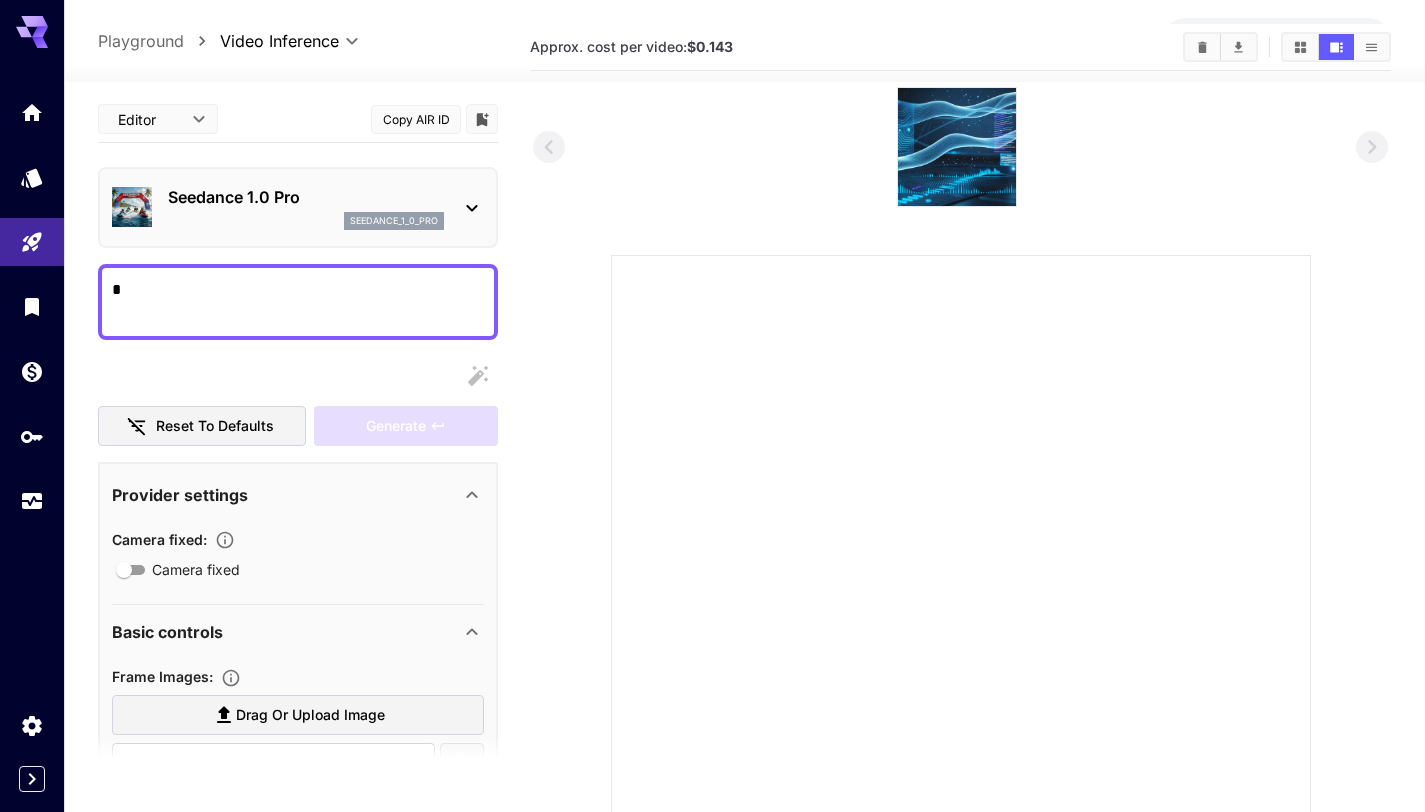 click on "seedance_1_0_pro" at bounding box center [306, 221] 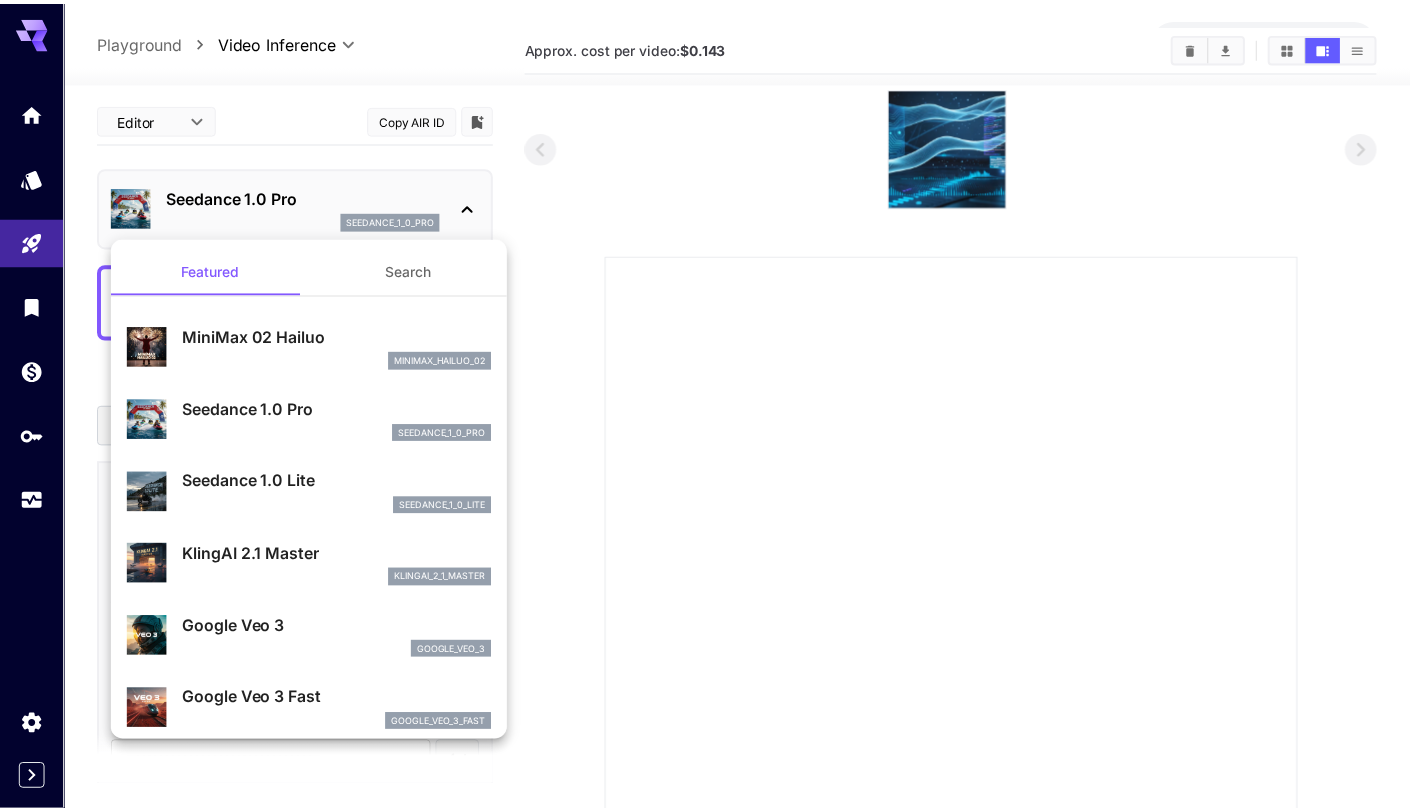 scroll, scrollTop: 15, scrollLeft: 0, axis: vertical 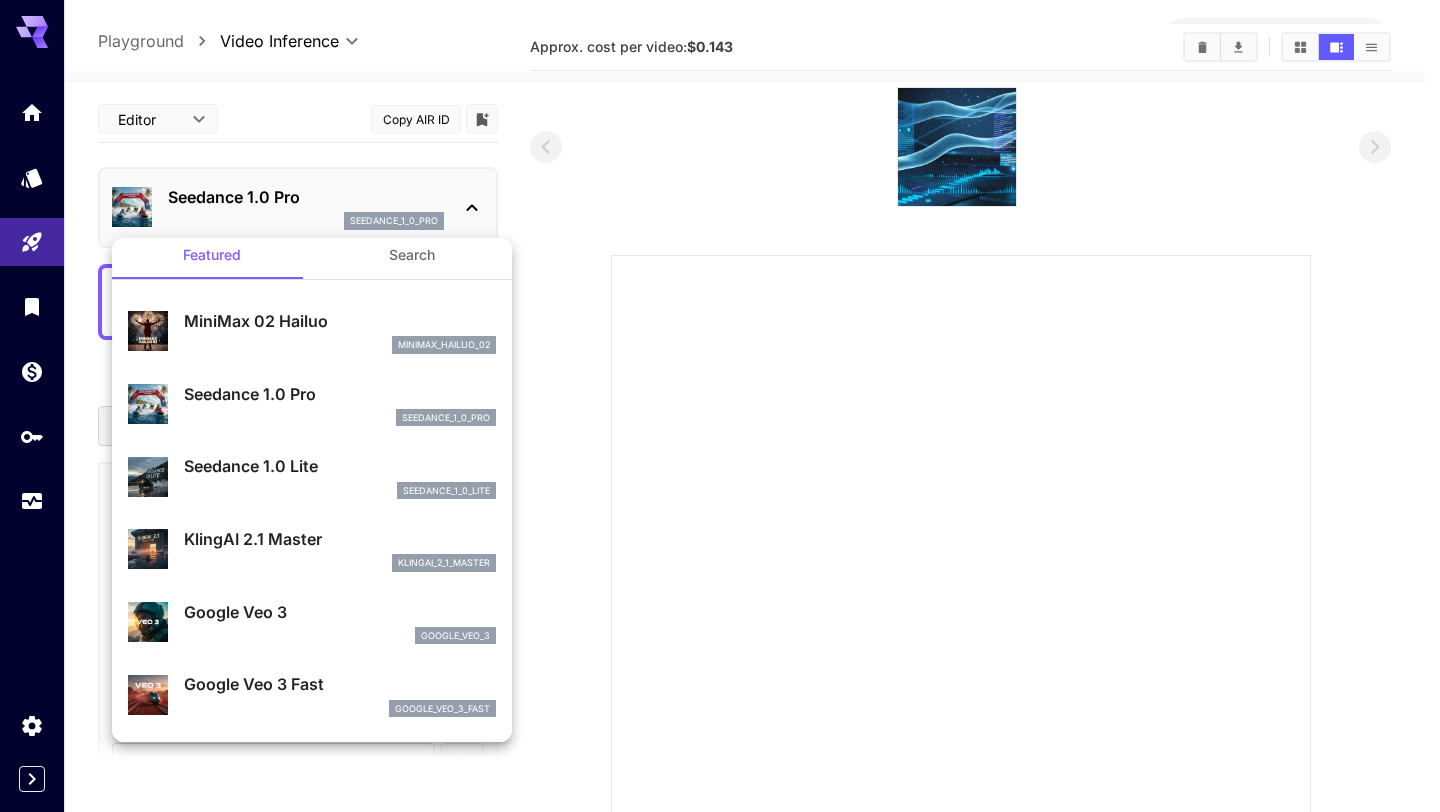 click on "KlingAI 2.1 Master klingai_2_1_master" at bounding box center [312, 549] 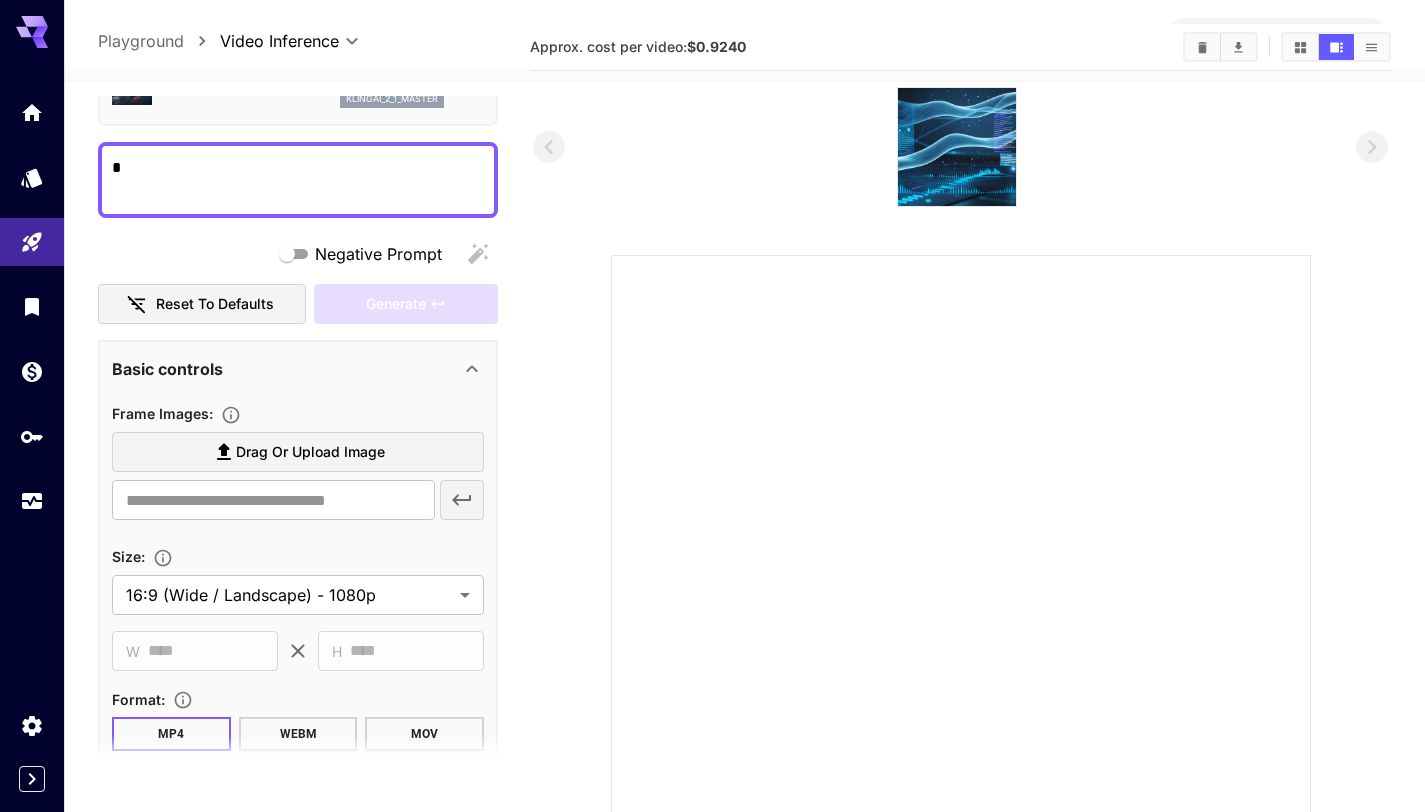scroll, scrollTop: 98, scrollLeft: 0, axis: vertical 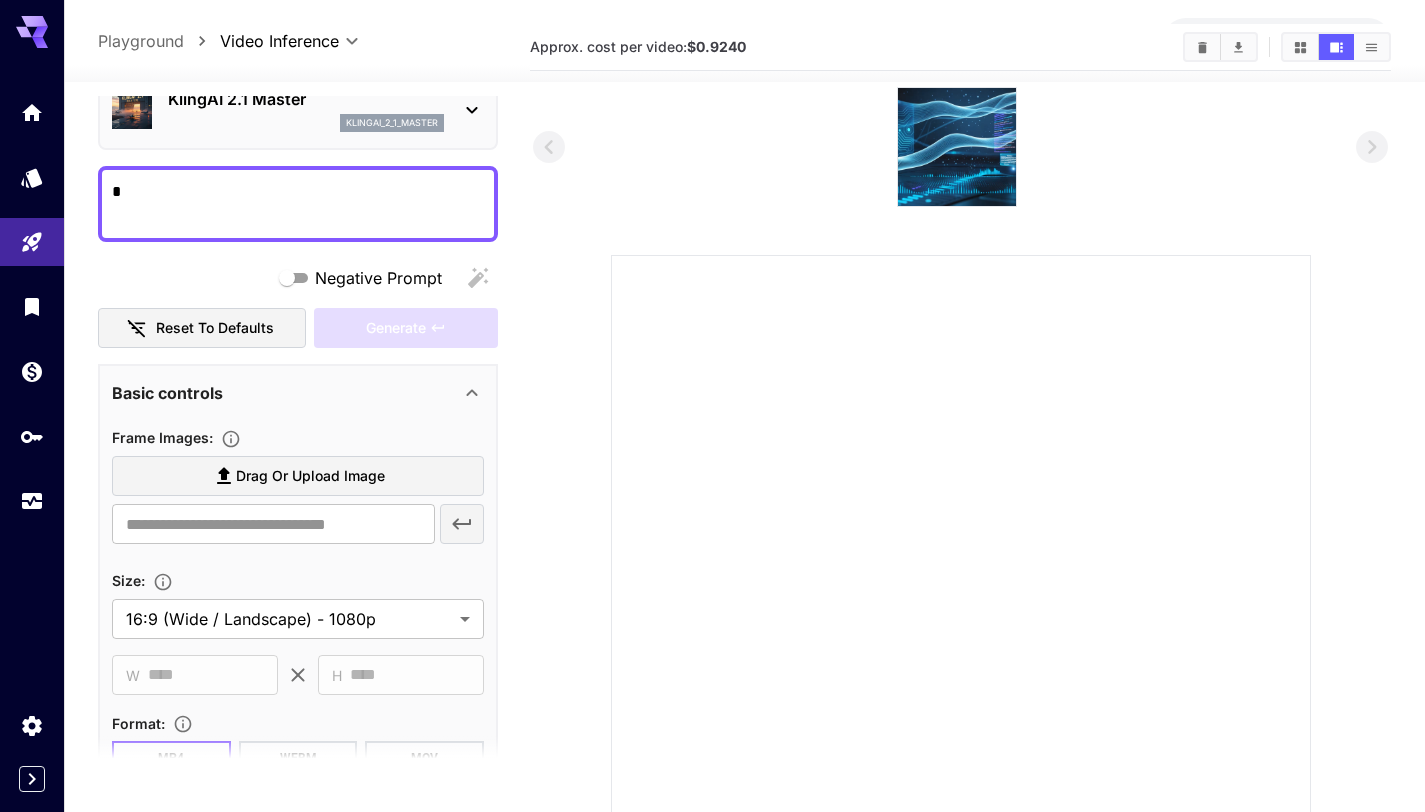 click on "*" at bounding box center (298, 204) 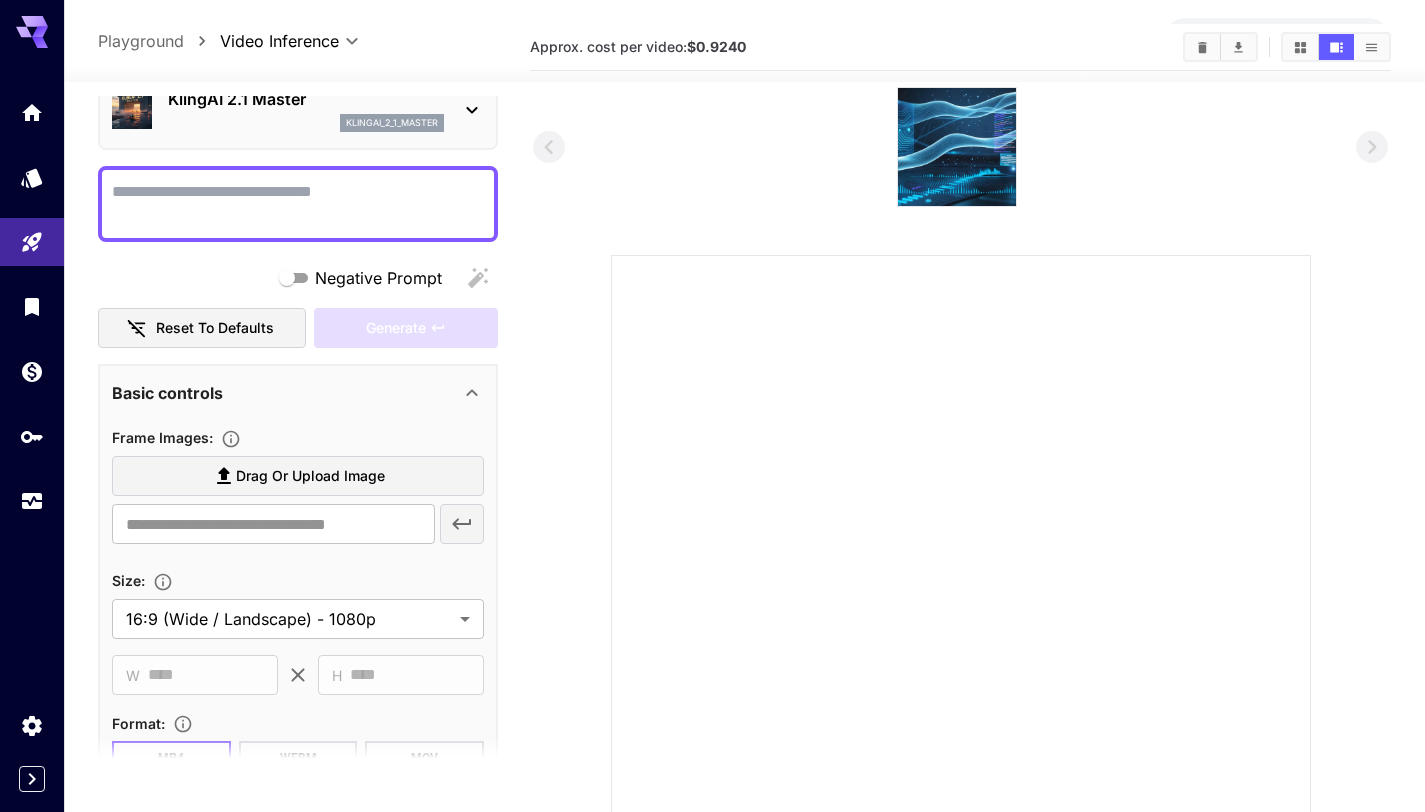 paste on "**********" 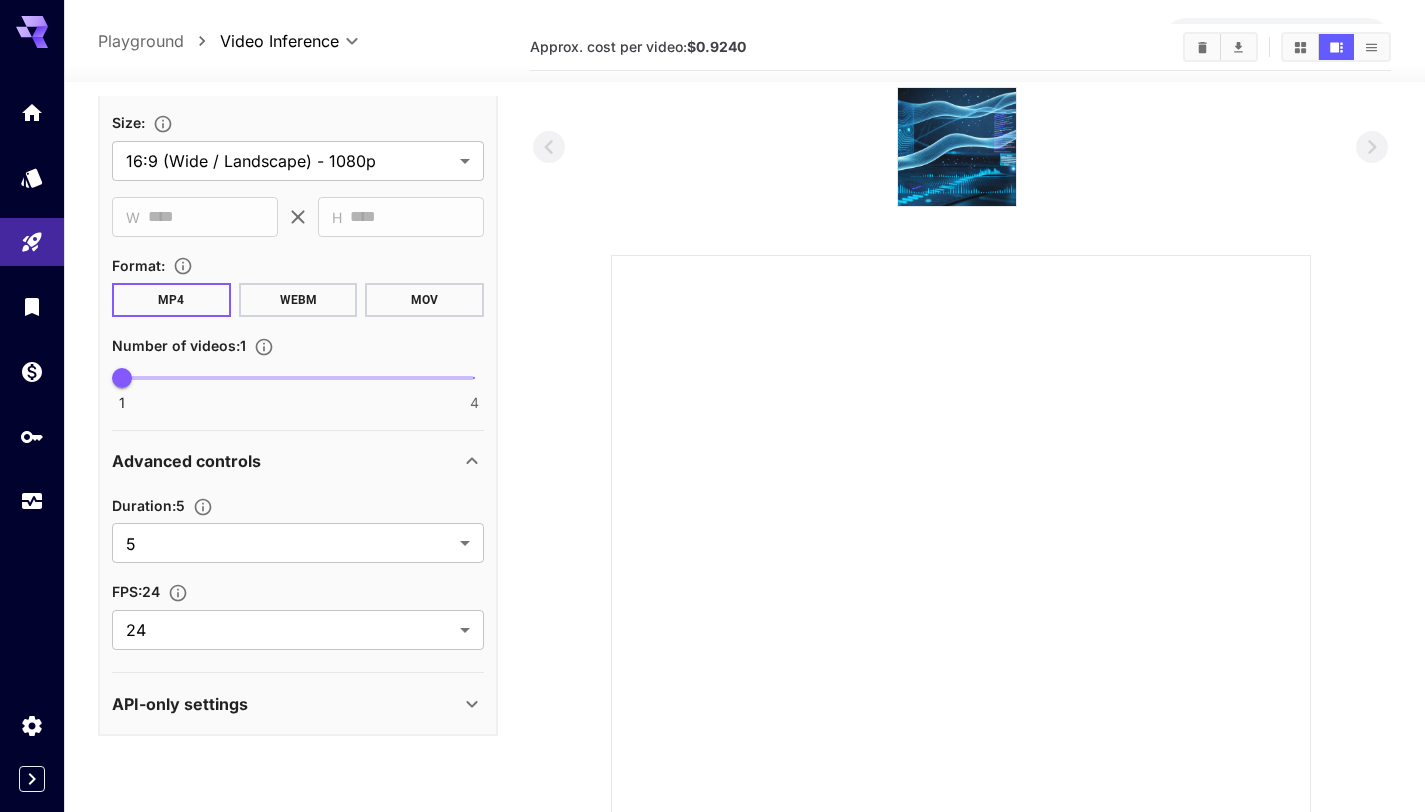 scroll, scrollTop: 1125, scrollLeft: 0, axis: vertical 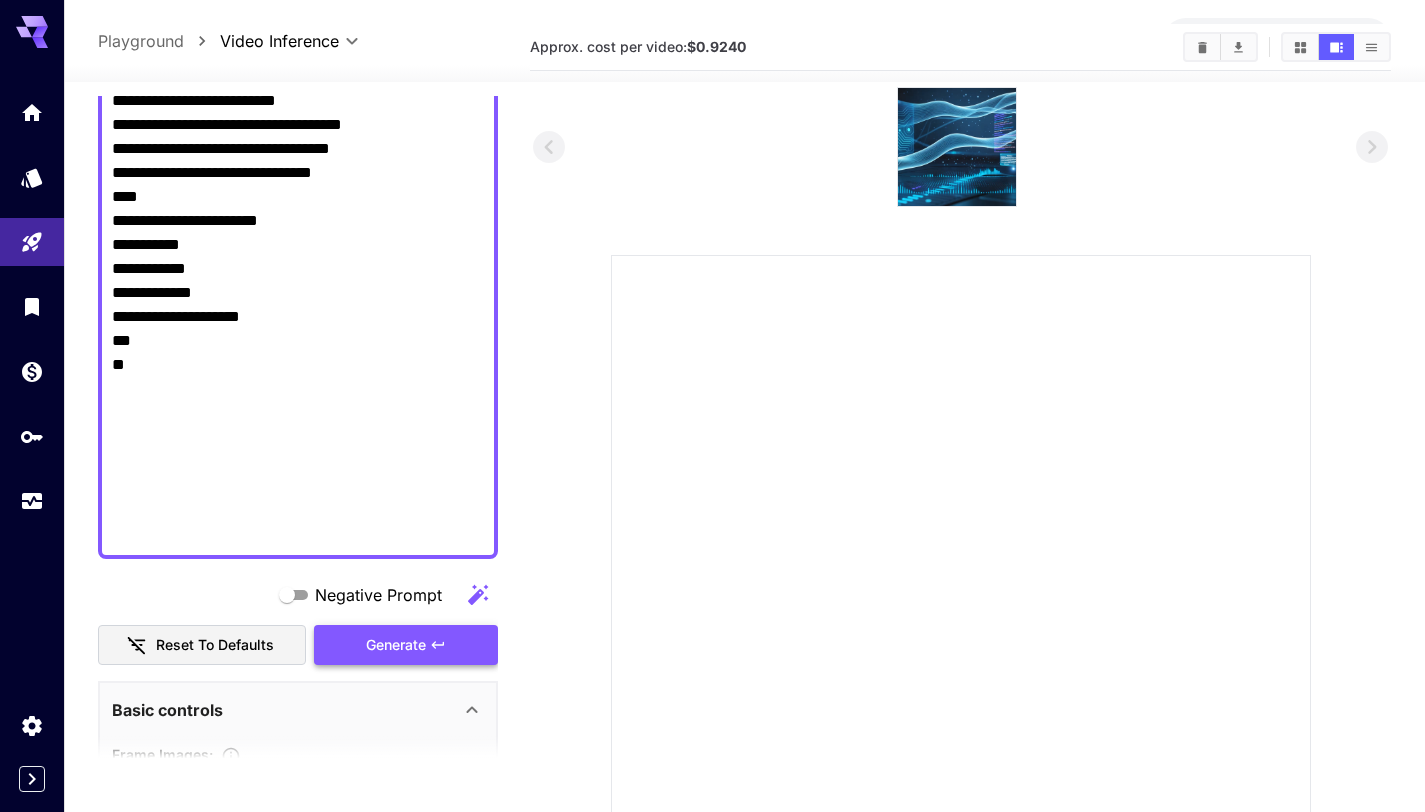 type on "**********" 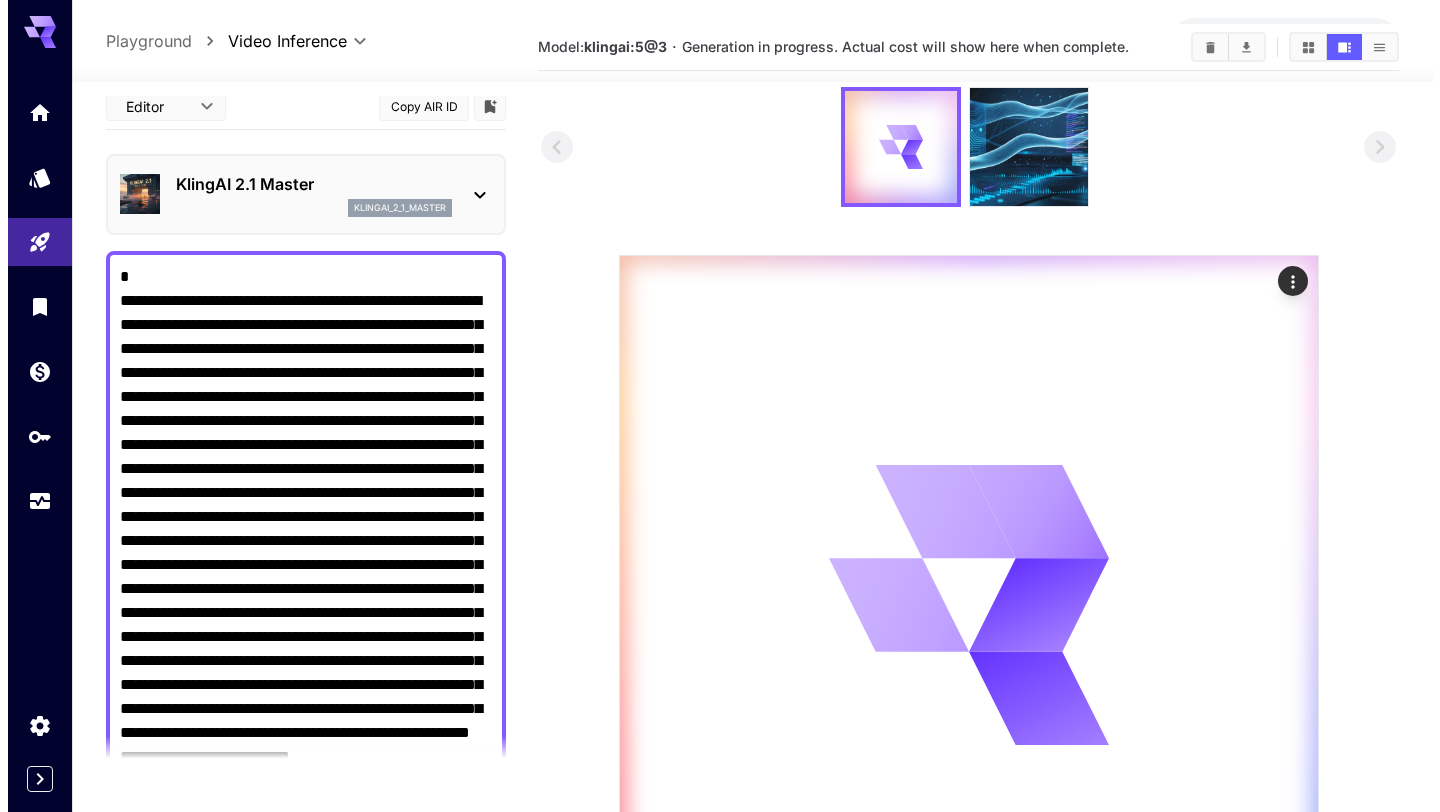 scroll, scrollTop: 0, scrollLeft: 0, axis: both 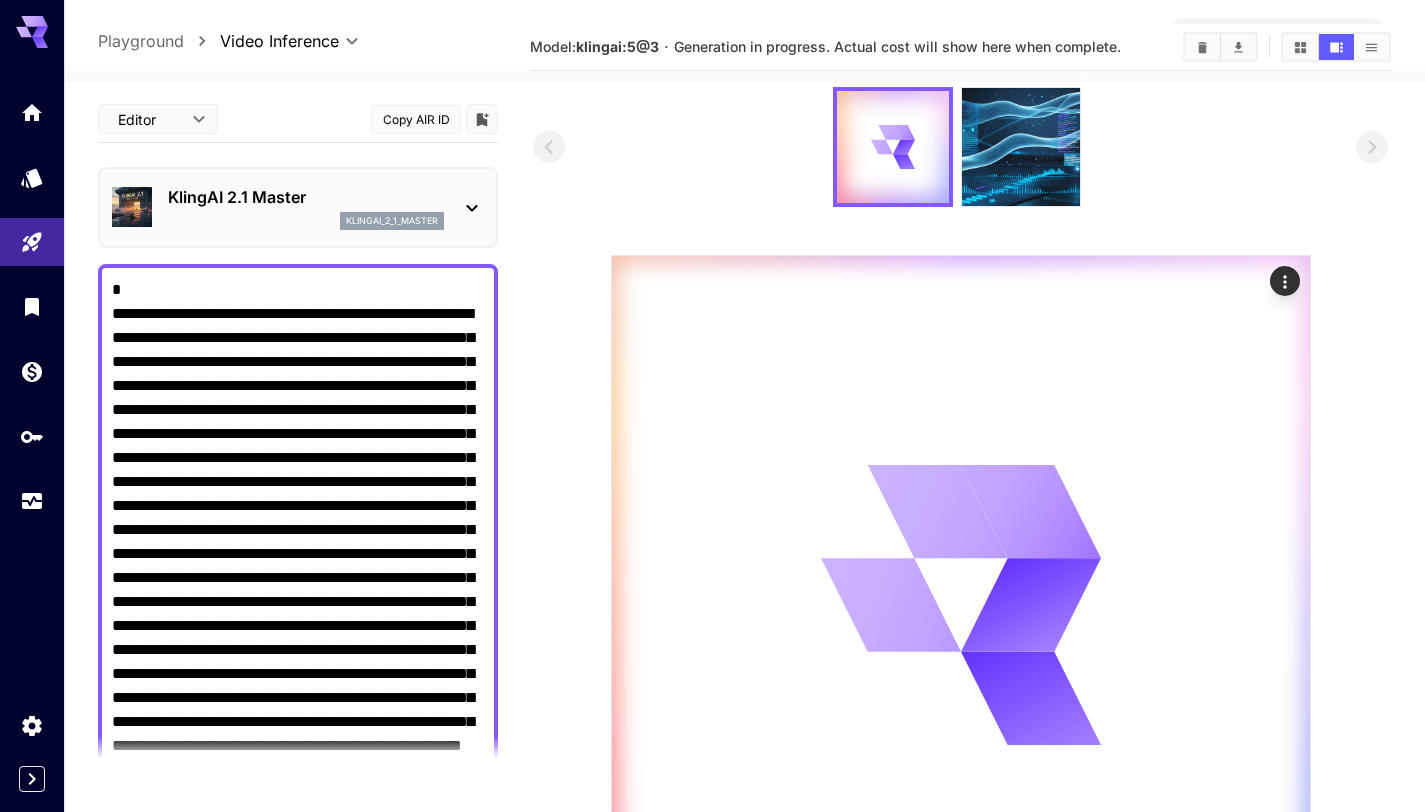 click on "KlingAI 2.1 Master" at bounding box center [306, 197] 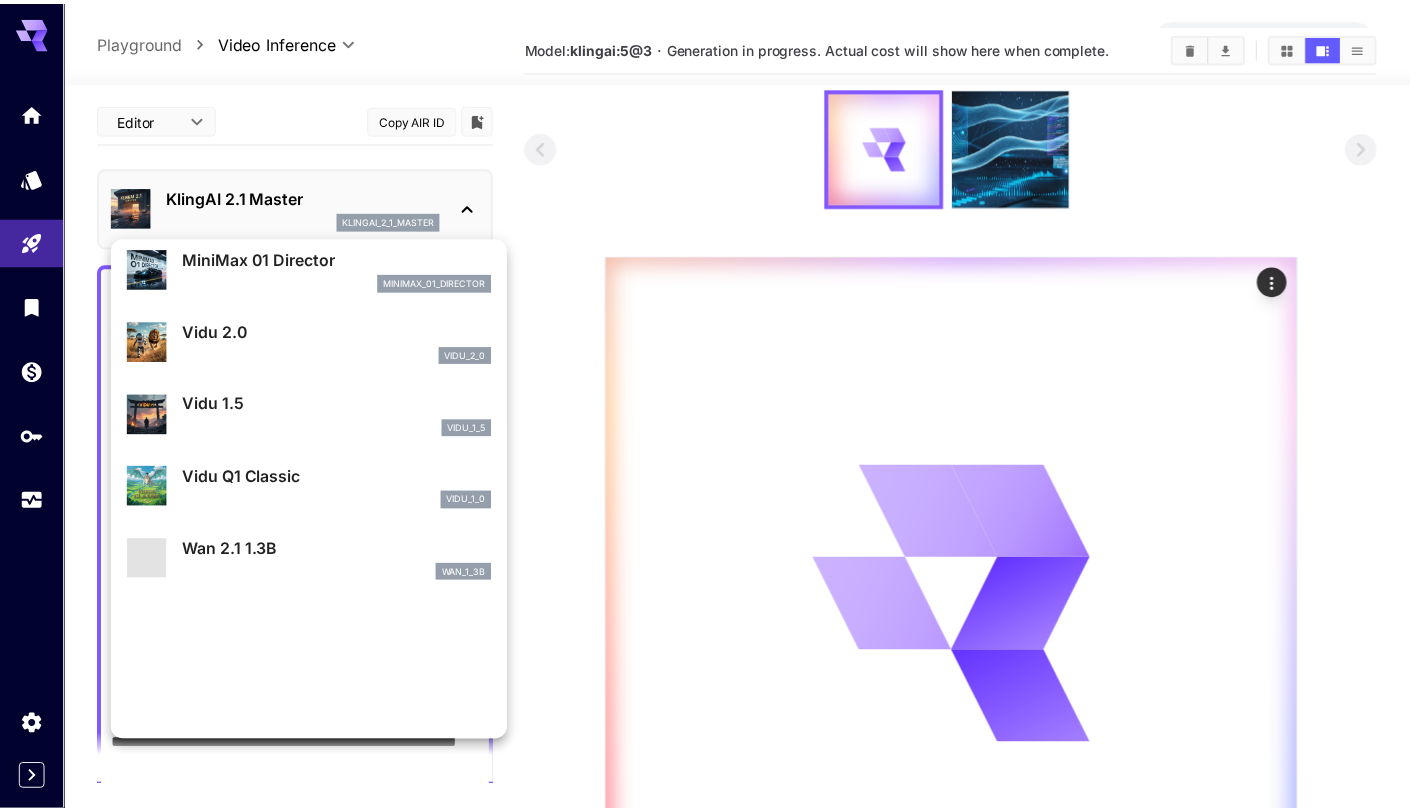 scroll, scrollTop: 1545, scrollLeft: 0, axis: vertical 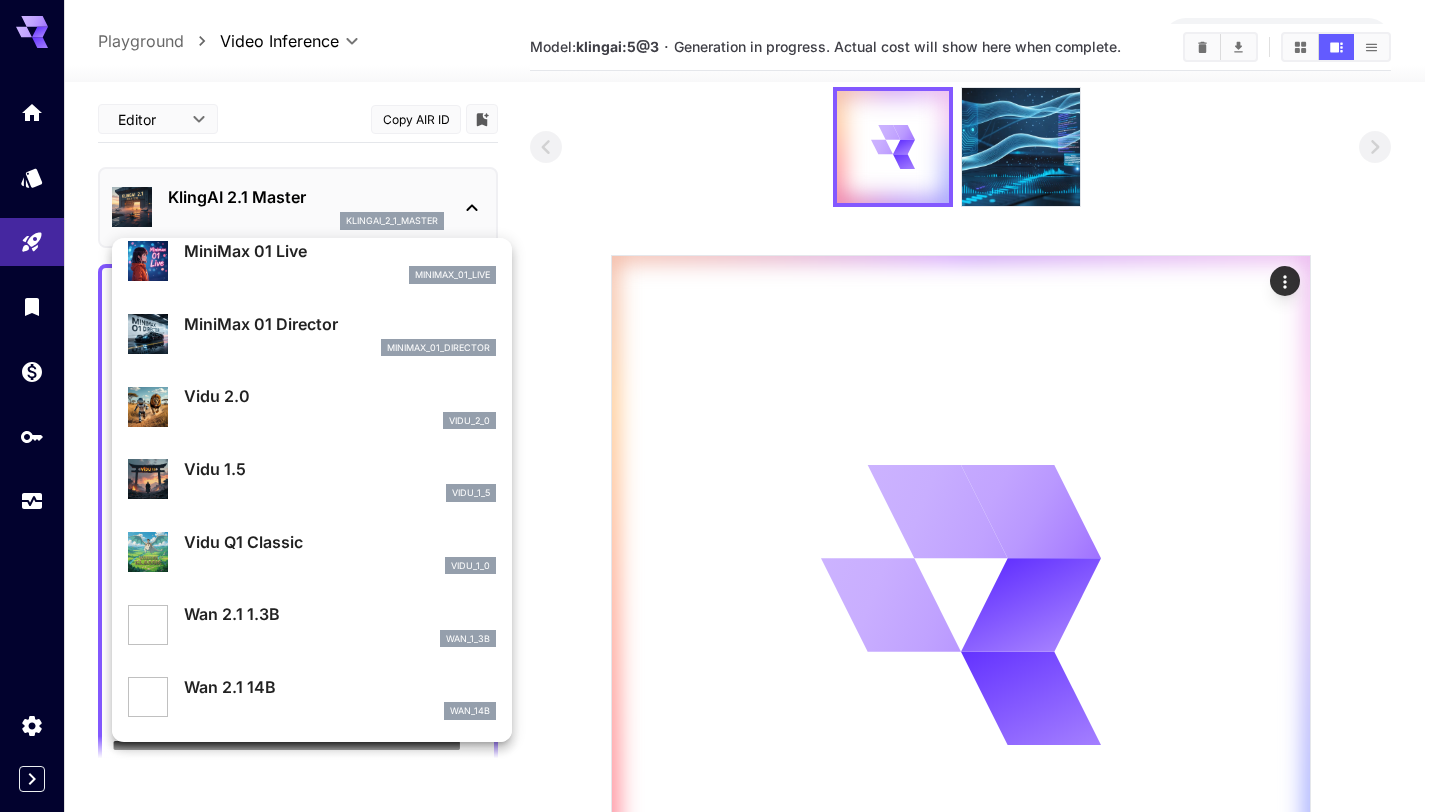 click at bounding box center [720, 406] 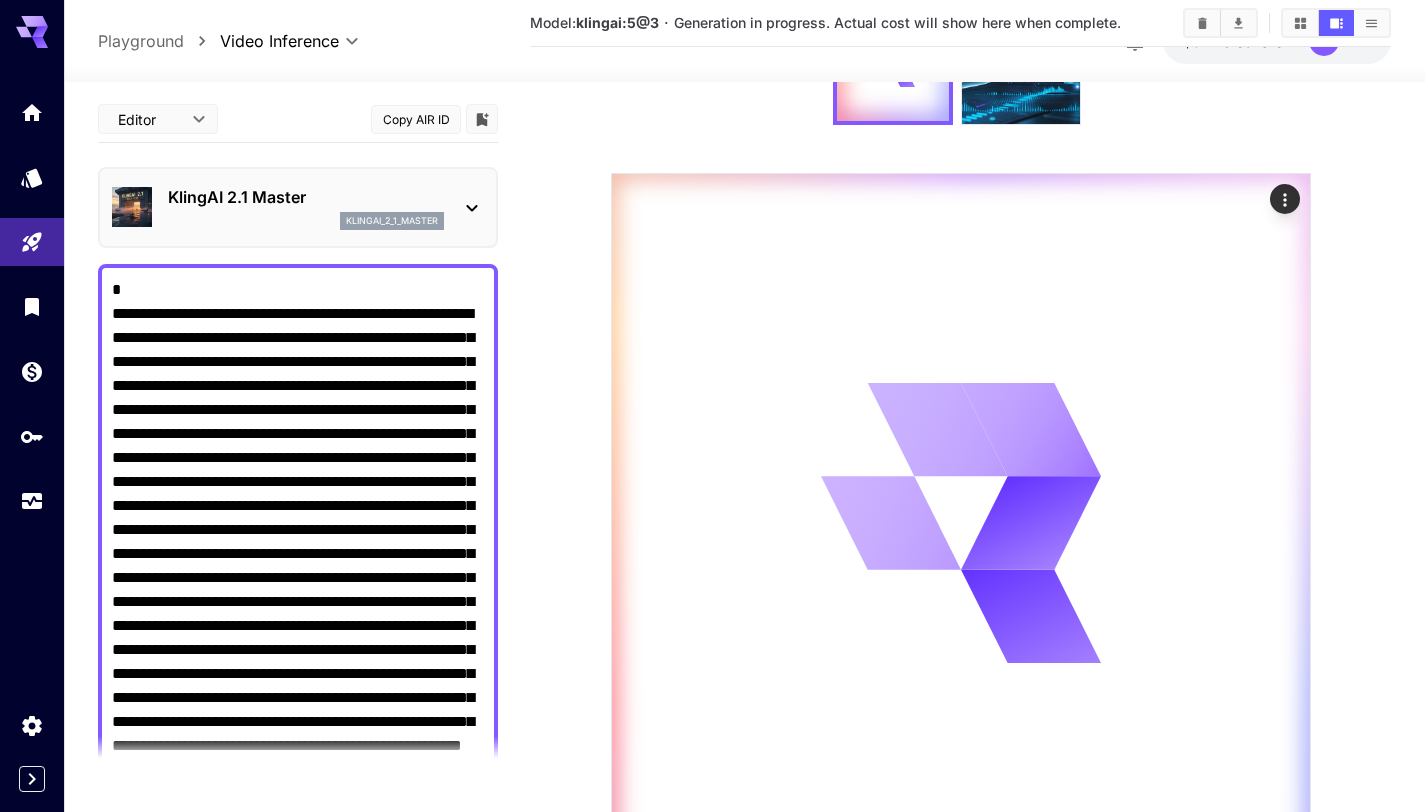 scroll, scrollTop: 277, scrollLeft: 0, axis: vertical 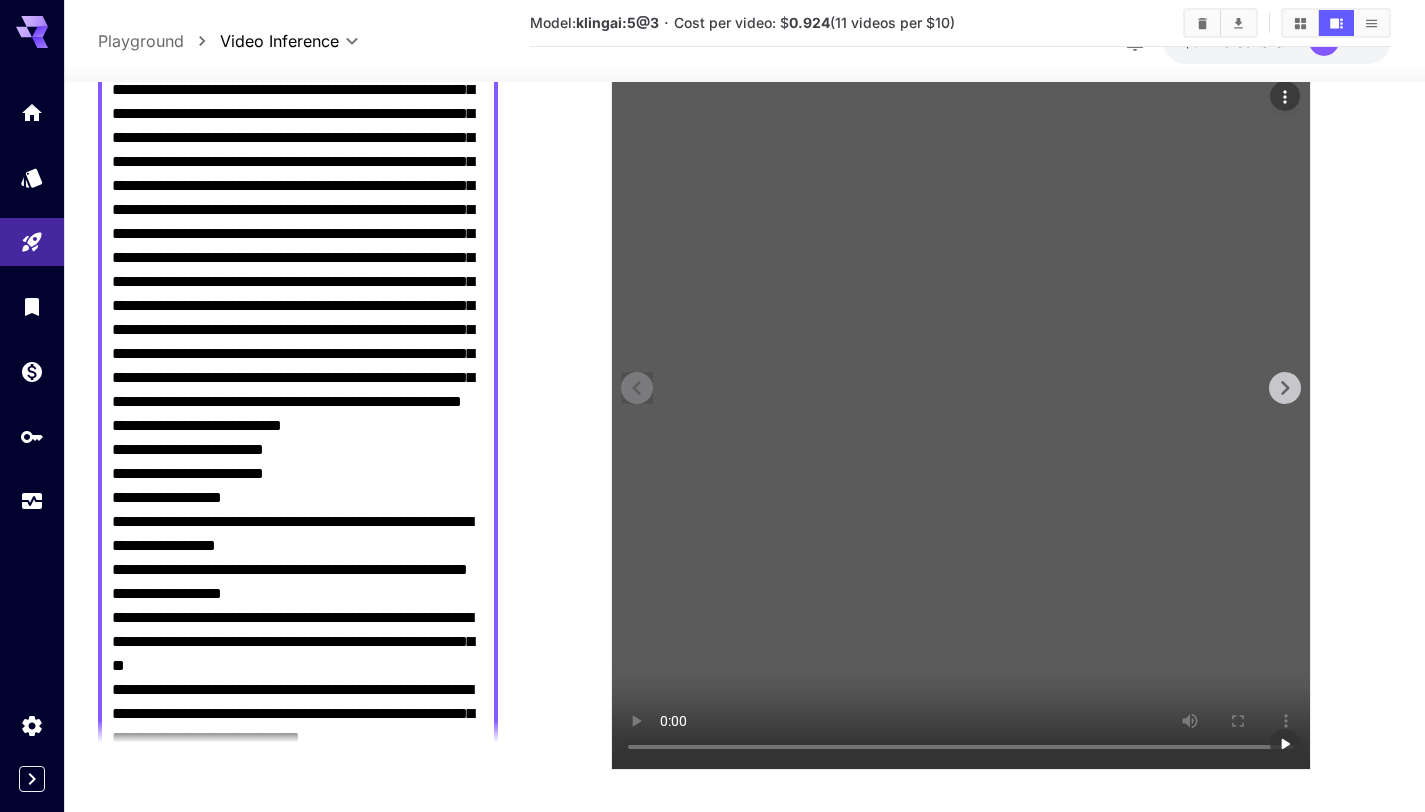 click at bounding box center (961, 420) 